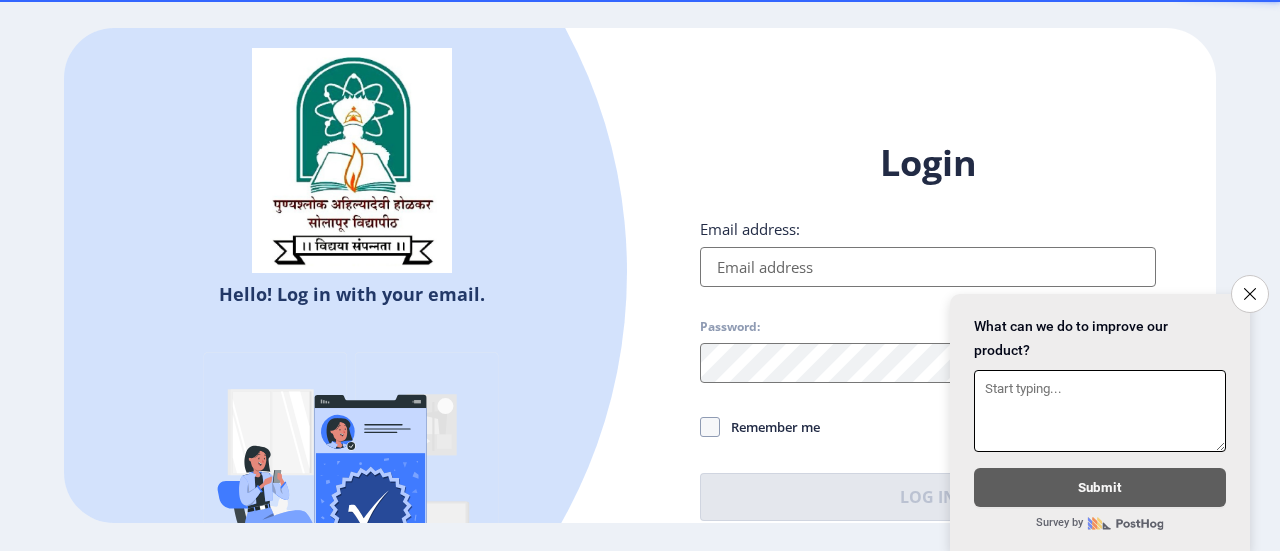 scroll, scrollTop: 0, scrollLeft: 0, axis: both 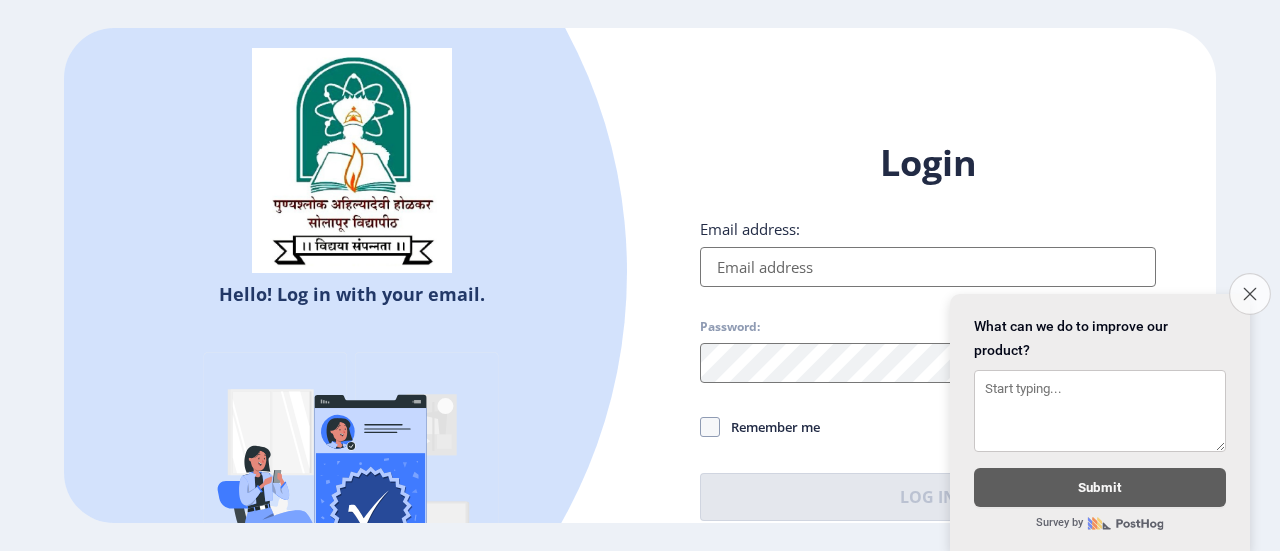 type on "[EMAIL_ADDRESS][DOMAIN_NAME]" 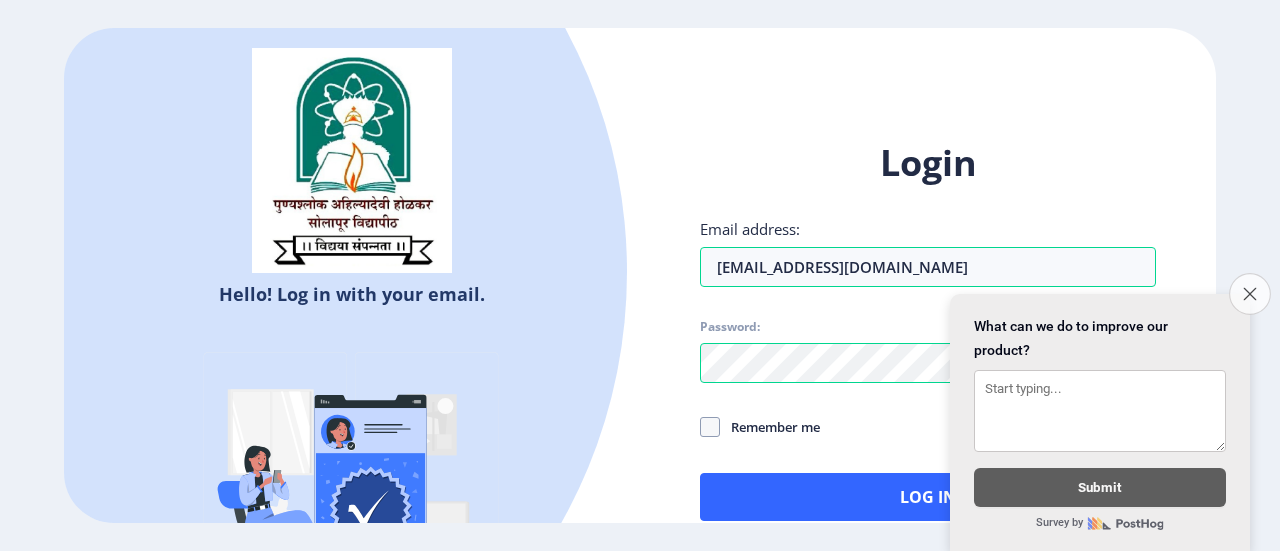 click on "Close survey" at bounding box center (1250, 294) 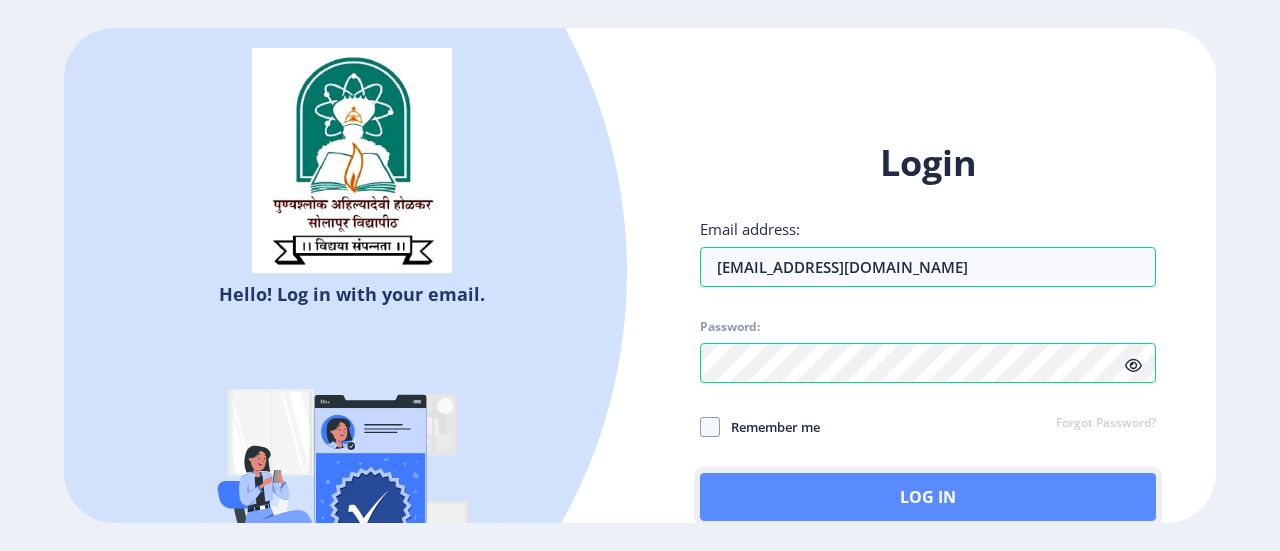 click on "Log In" 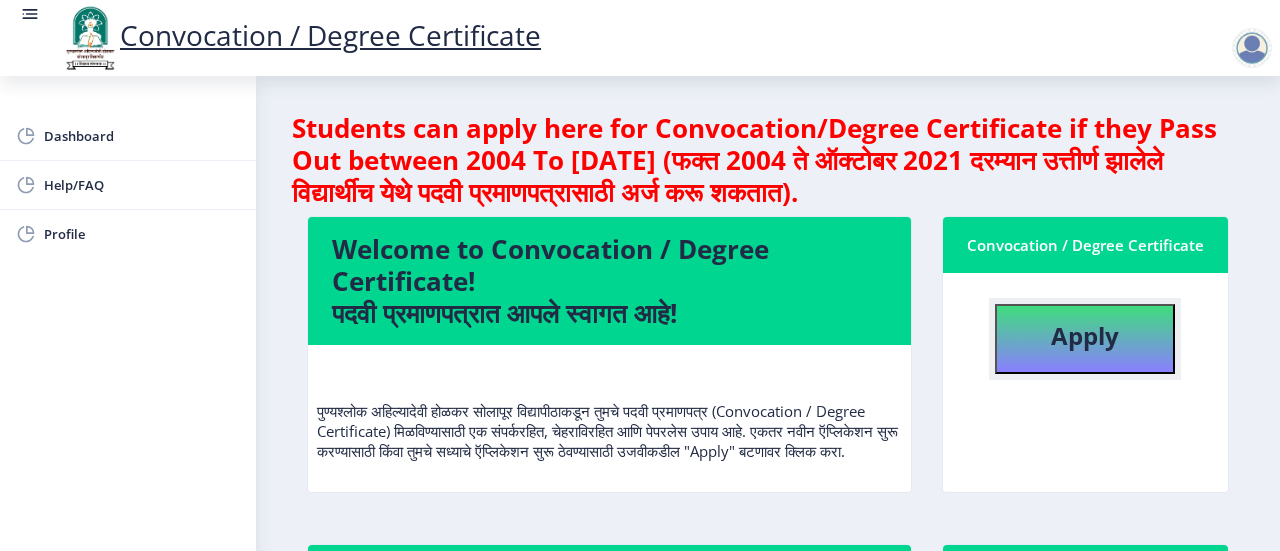 click on "Apply" 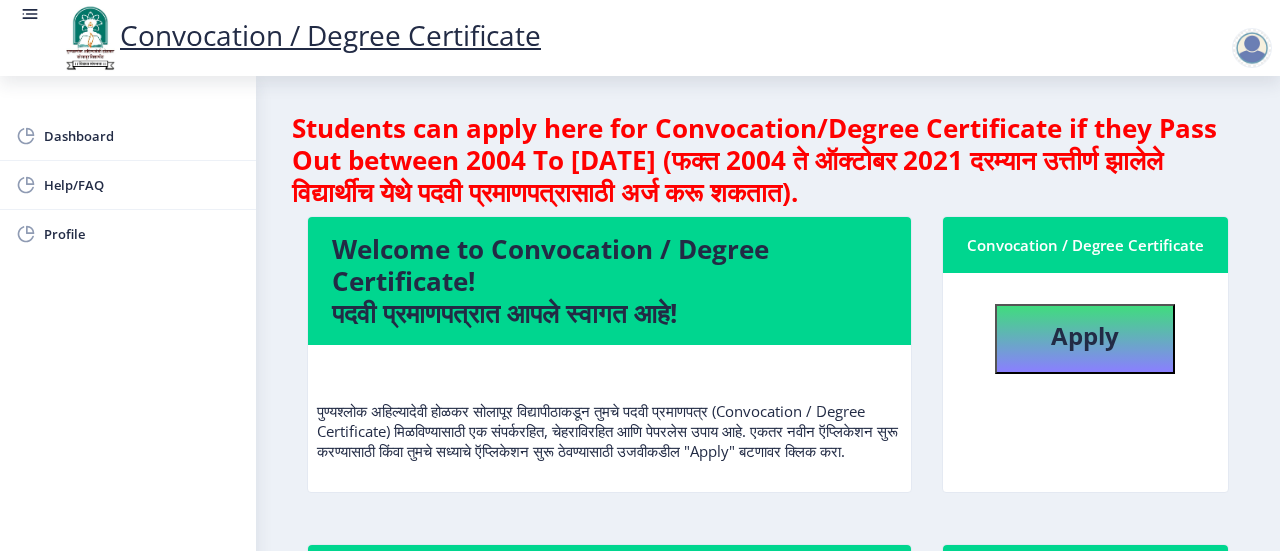 select 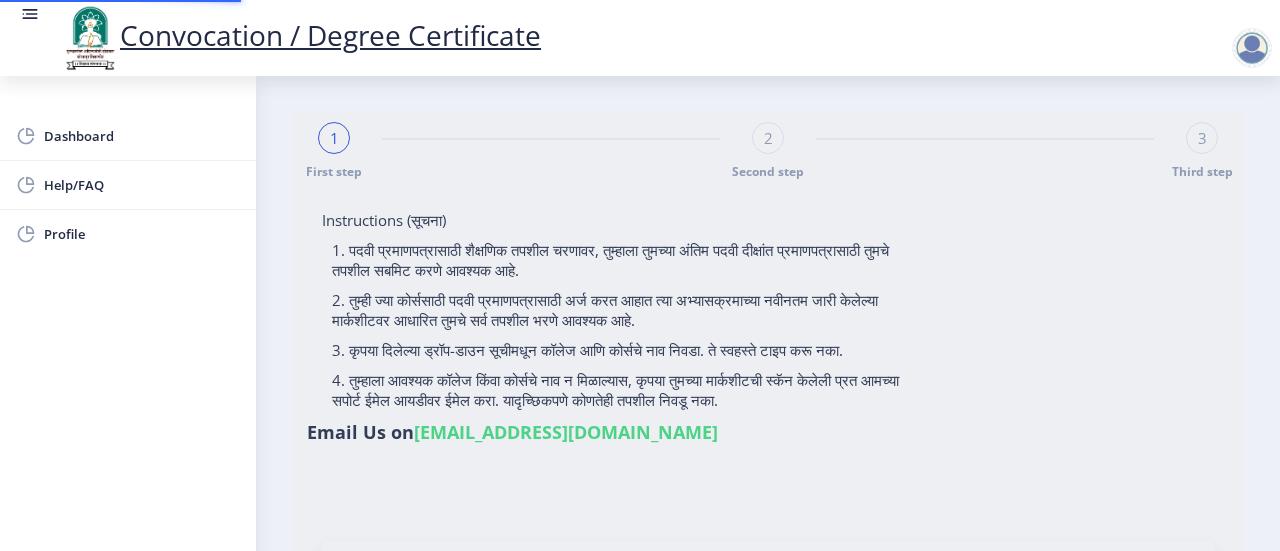 type on "Shahajahan Alatif Pathan" 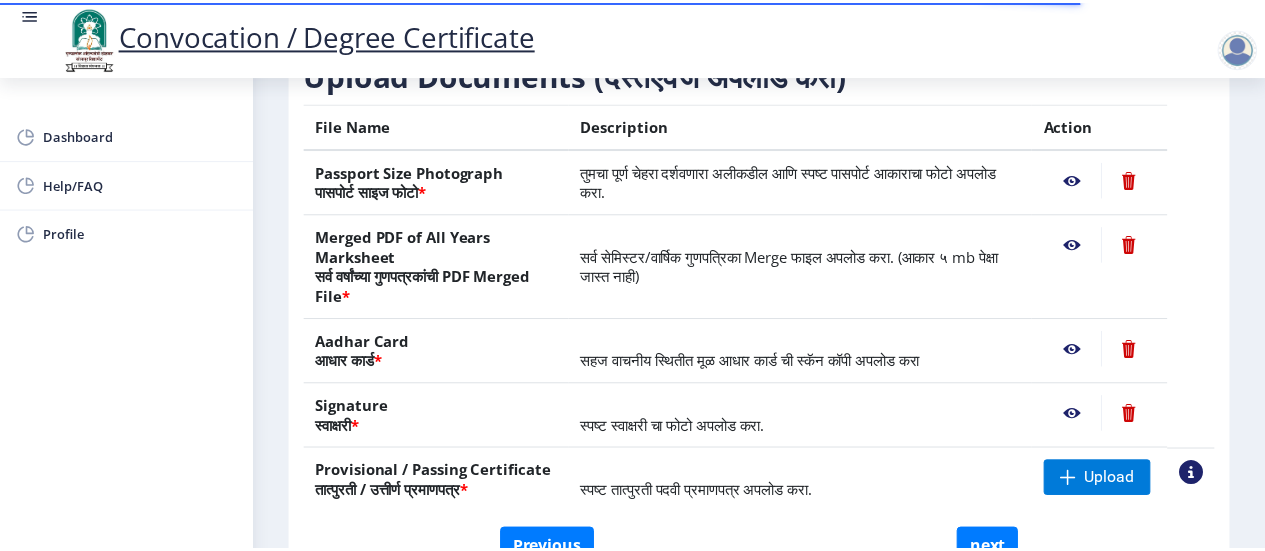 scroll, scrollTop: 360, scrollLeft: 0, axis: vertical 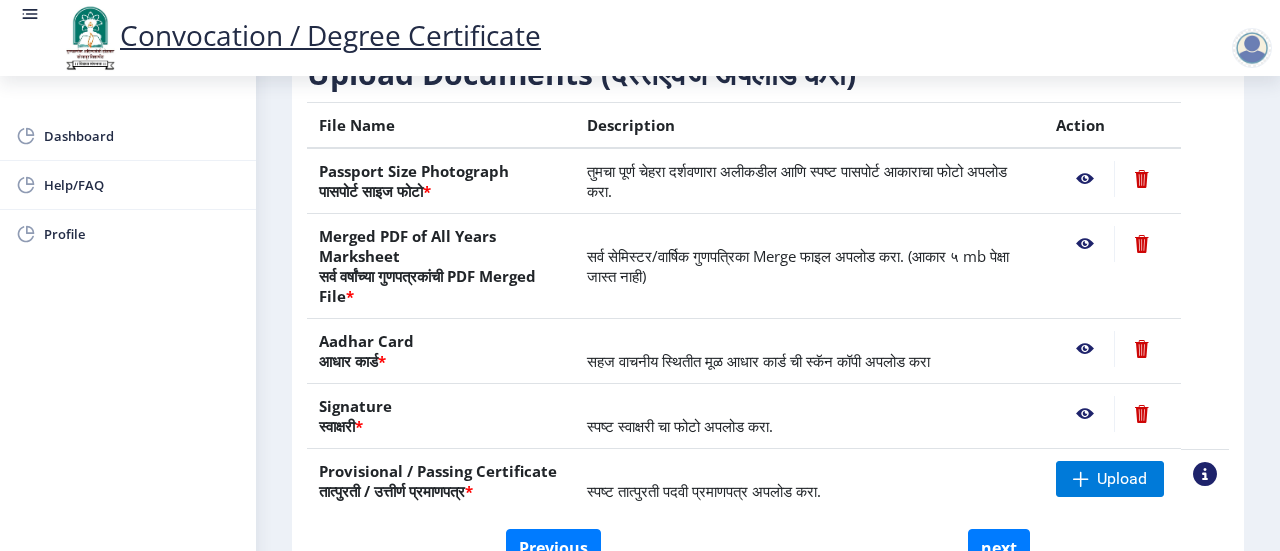 click 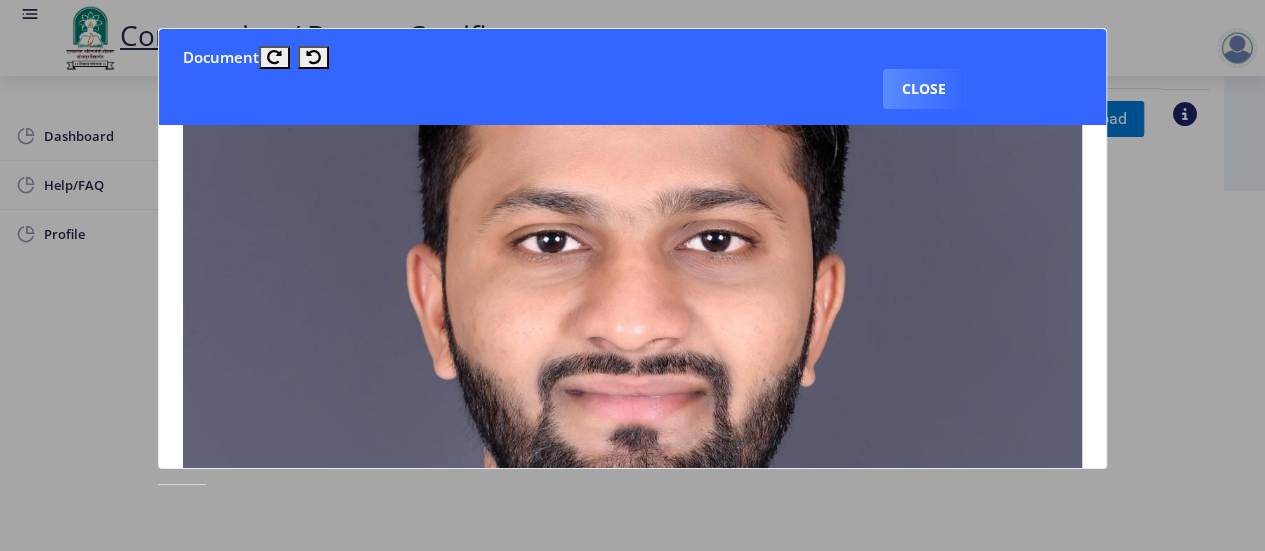 scroll, scrollTop: 276, scrollLeft: 0, axis: vertical 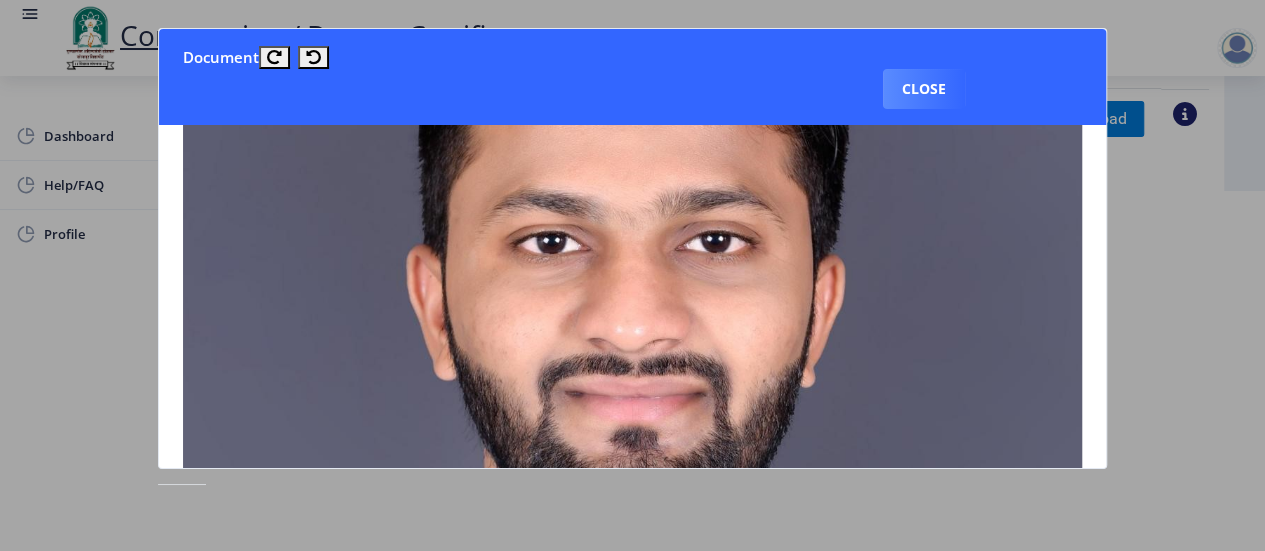 type 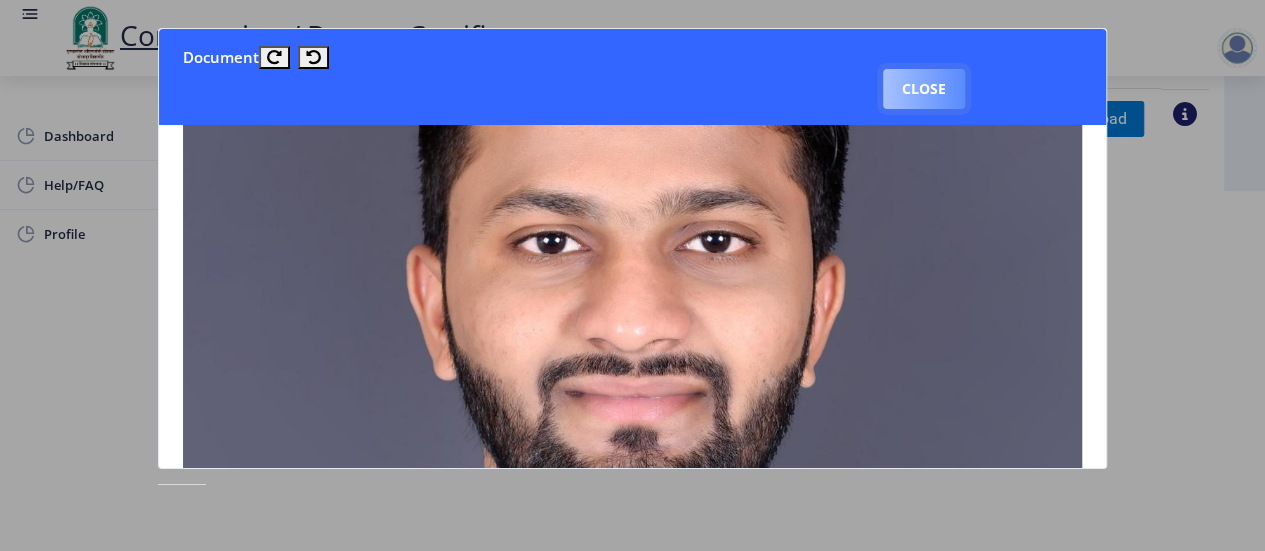 click on "Close" at bounding box center (924, 89) 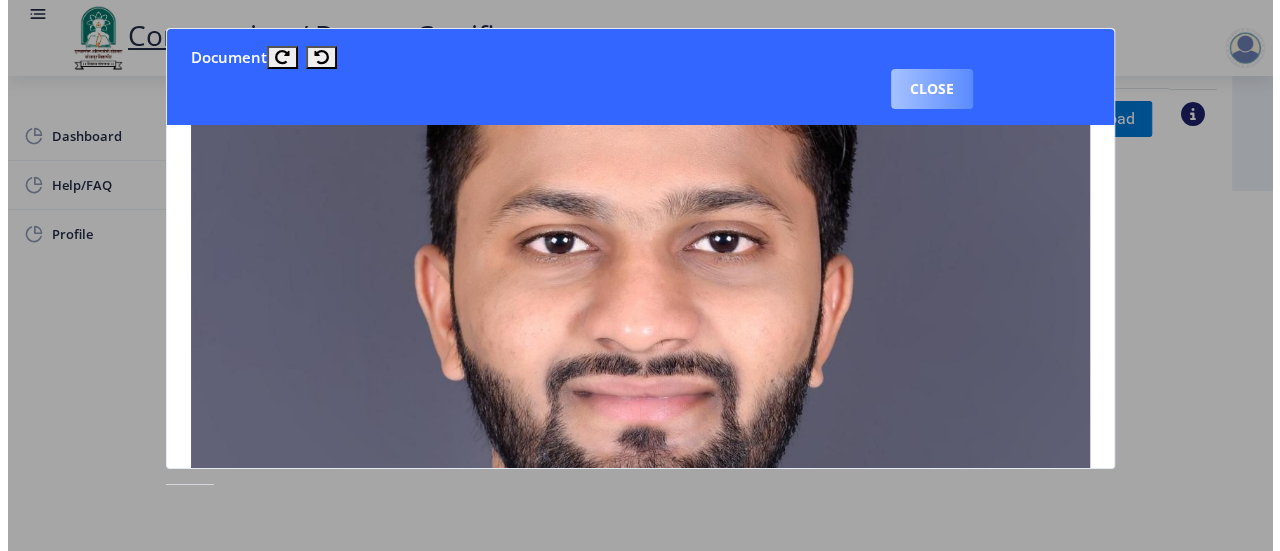 scroll, scrollTop: 280, scrollLeft: 0, axis: vertical 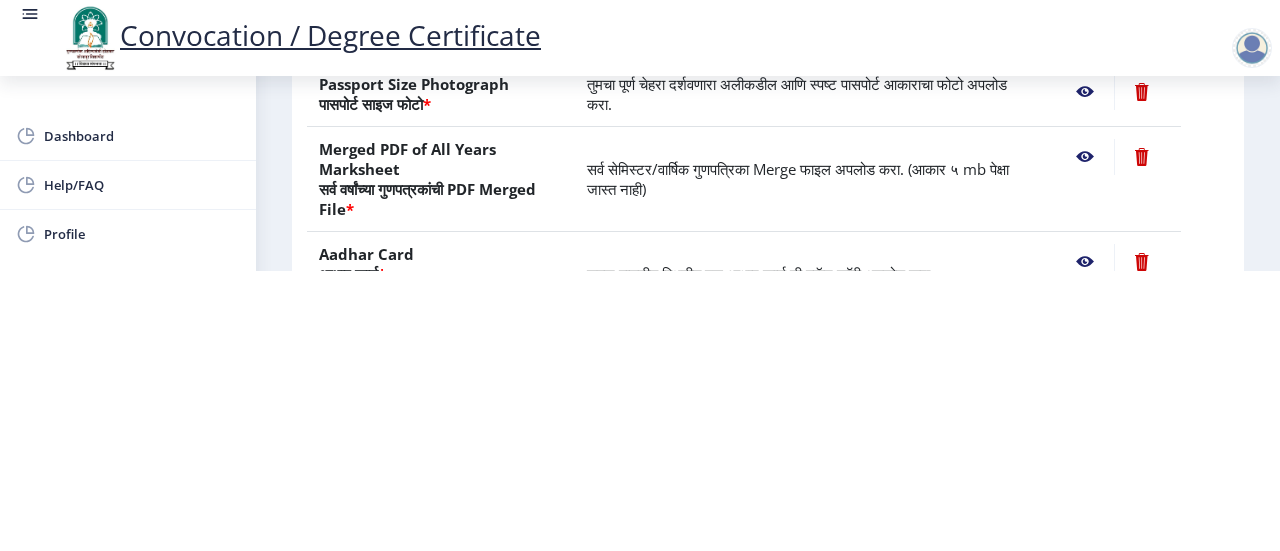 click 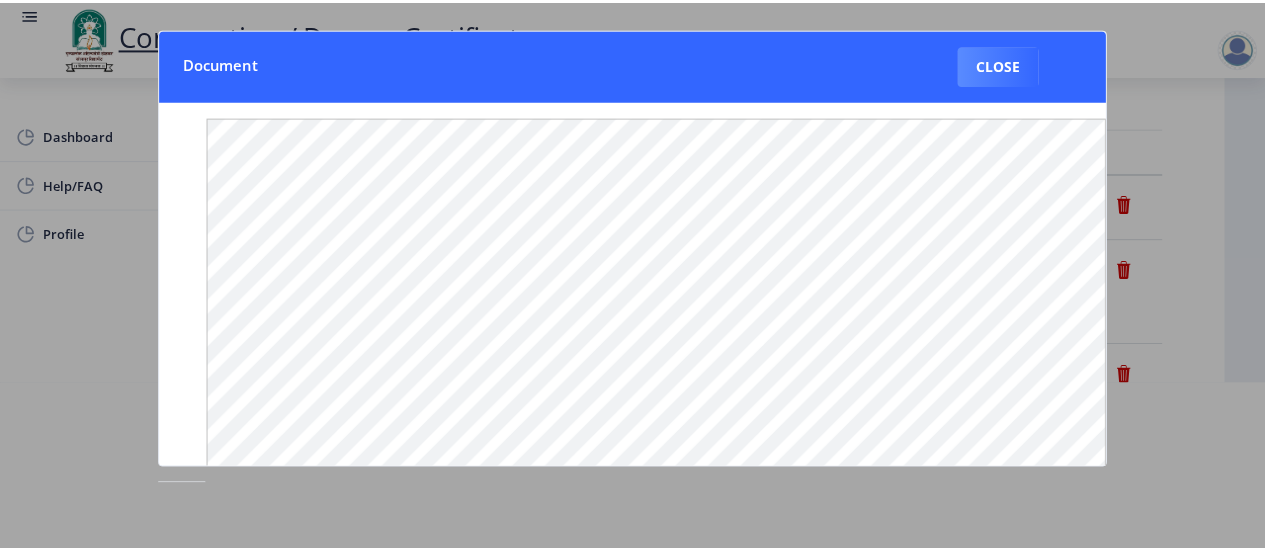 scroll, scrollTop: 0, scrollLeft: 0, axis: both 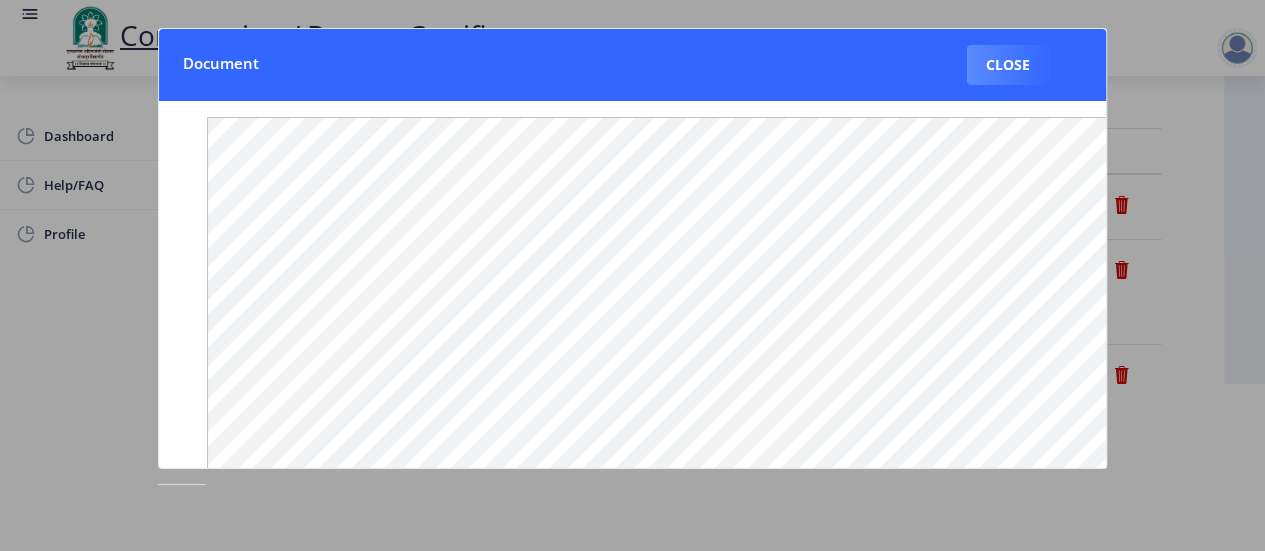 type 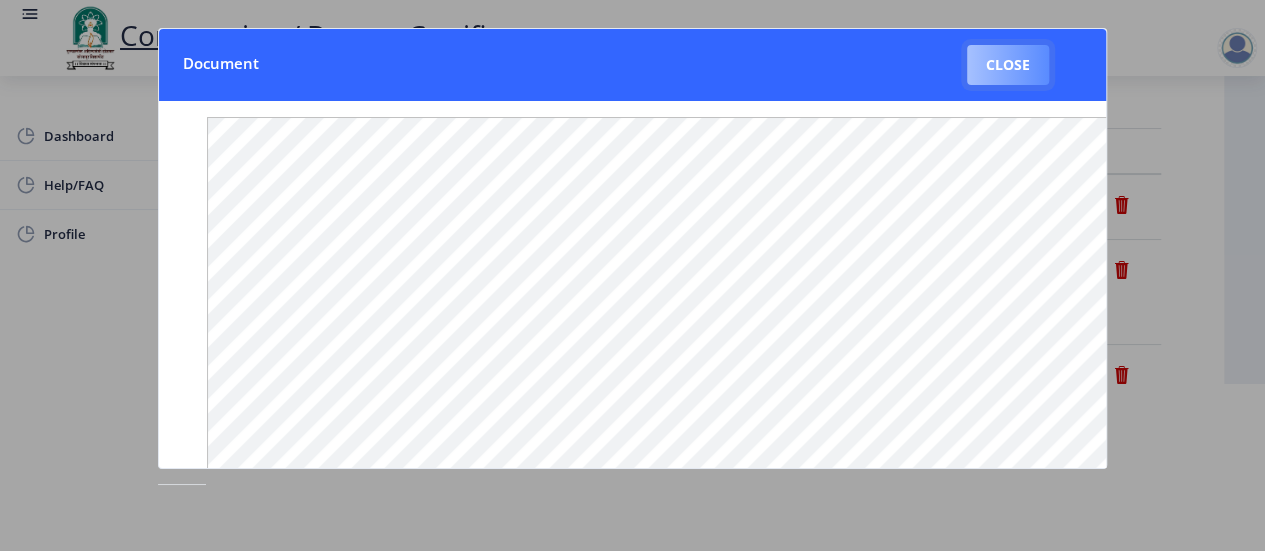 click on "Close" at bounding box center (1008, 65) 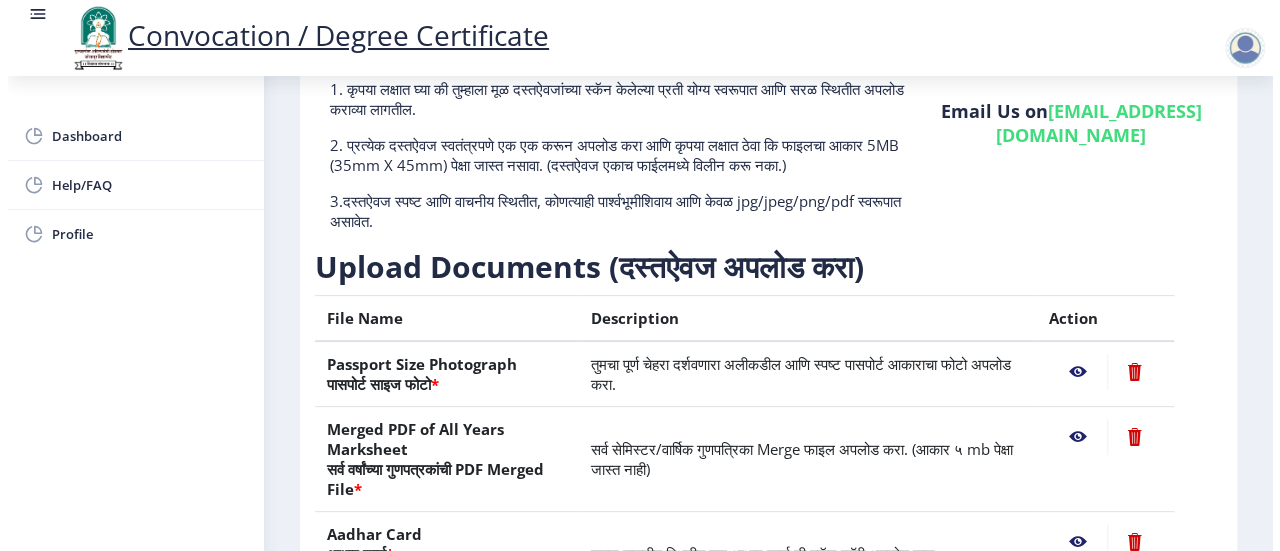 scroll, scrollTop: 167, scrollLeft: 0, axis: vertical 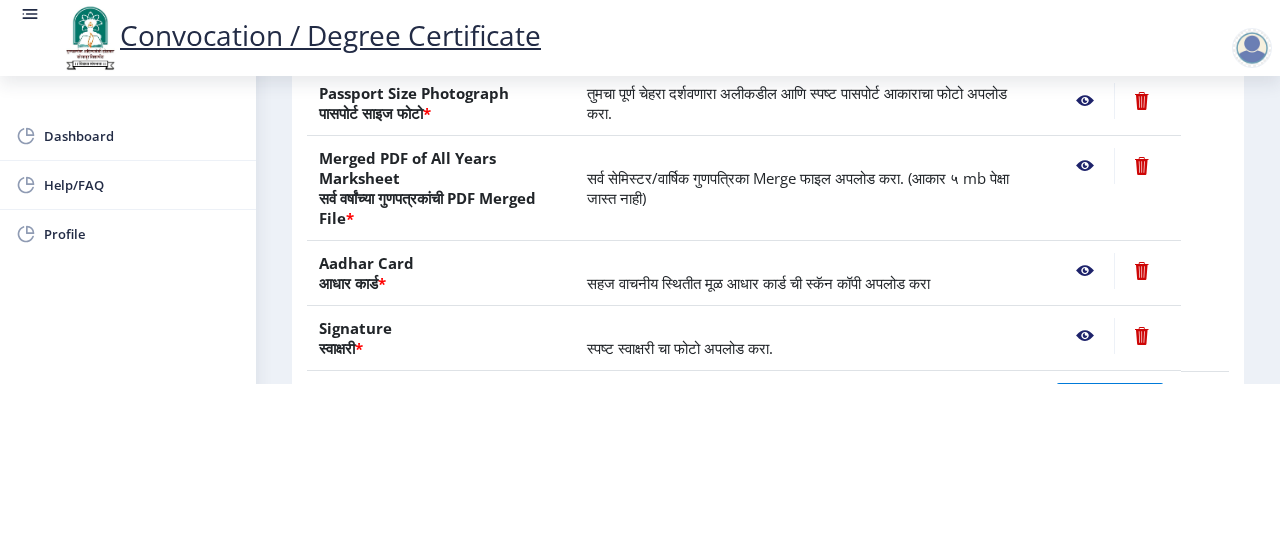 click 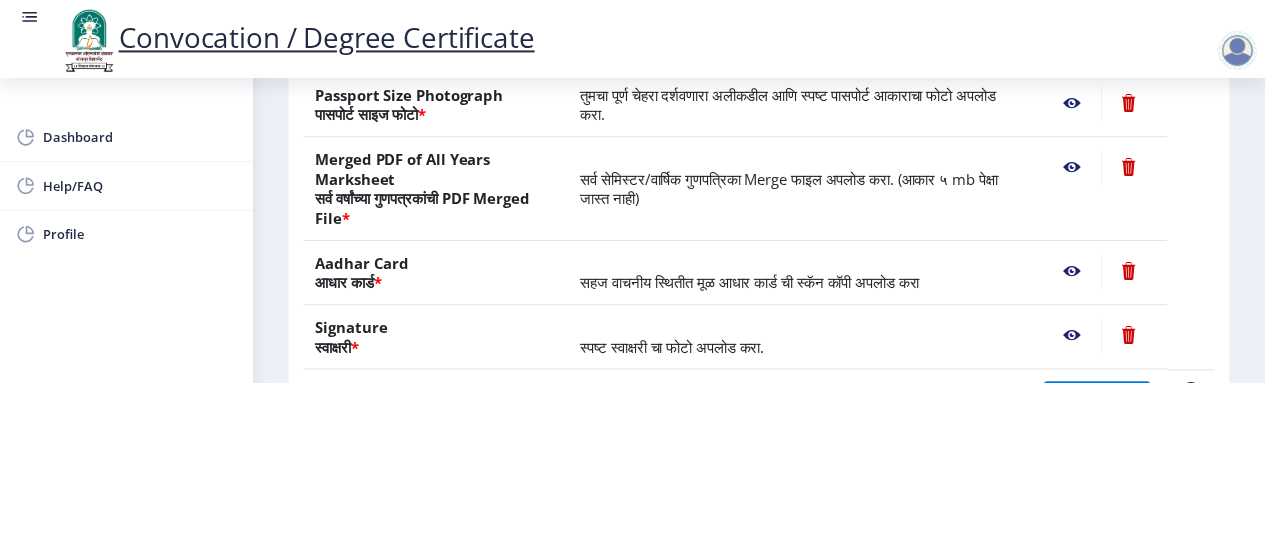 scroll, scrollTop: 0, scrollLeft: 0, axis: both 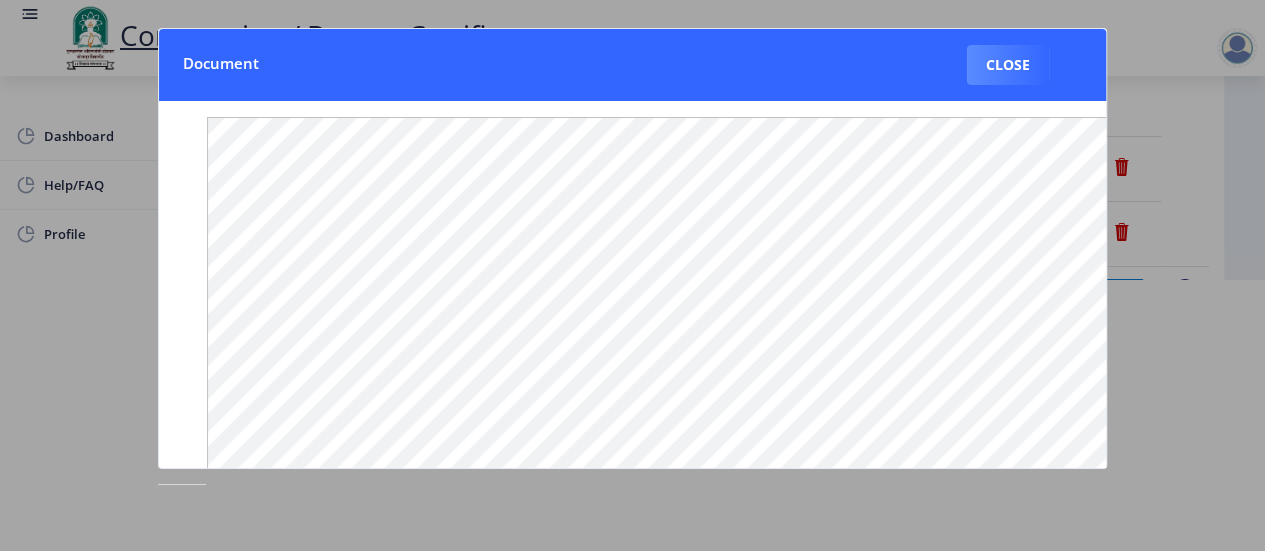 type 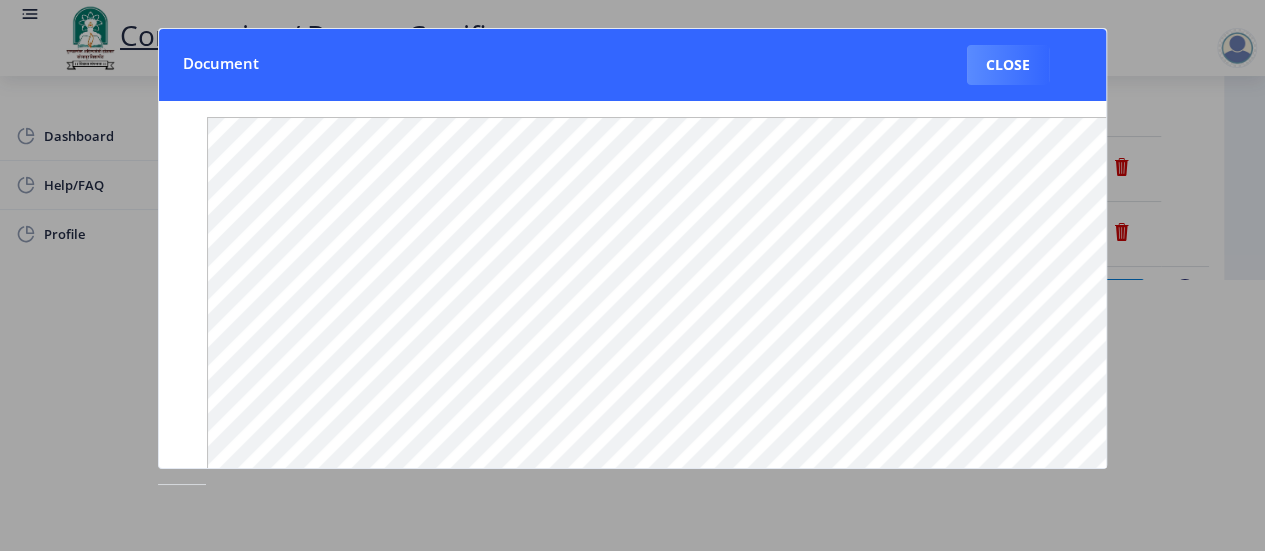 click 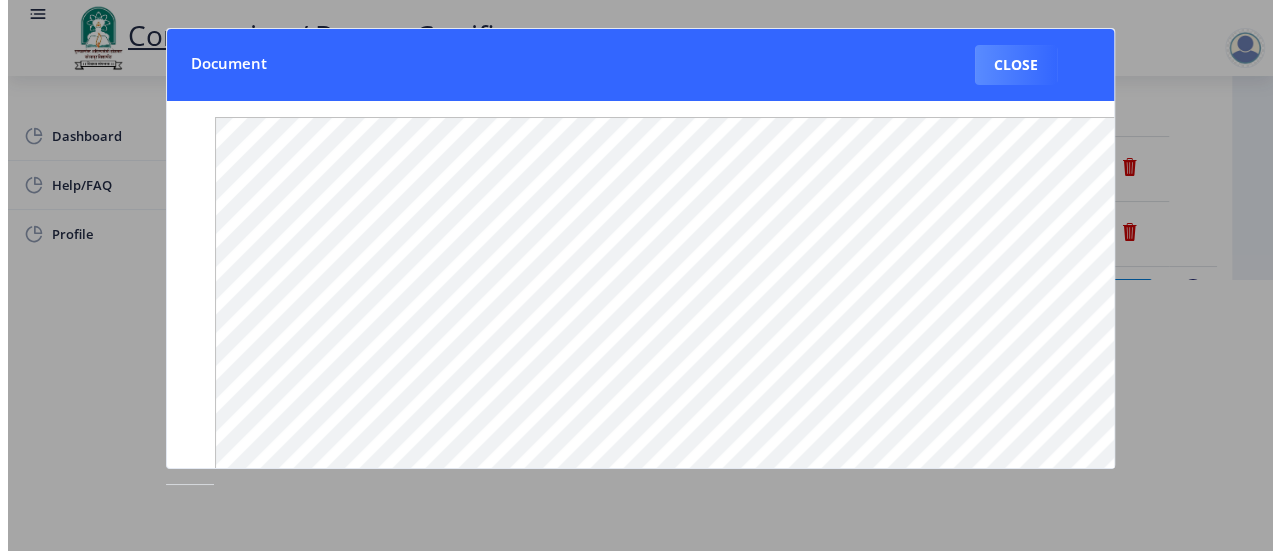 scroll, scrollTop: 271, scrollLeft: 0, axis: vertical 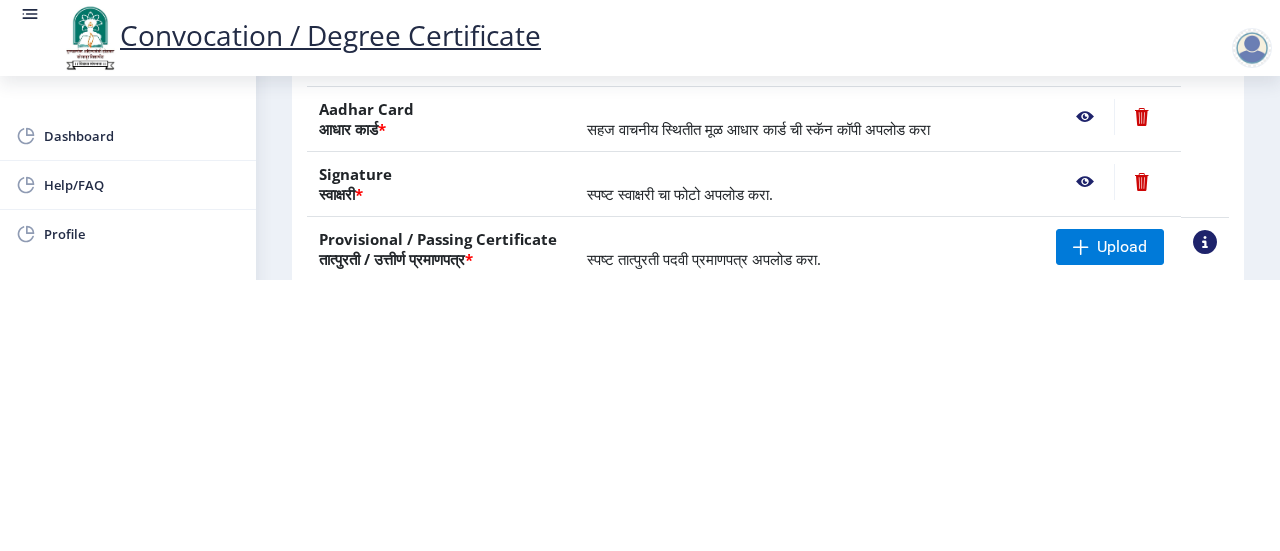 click 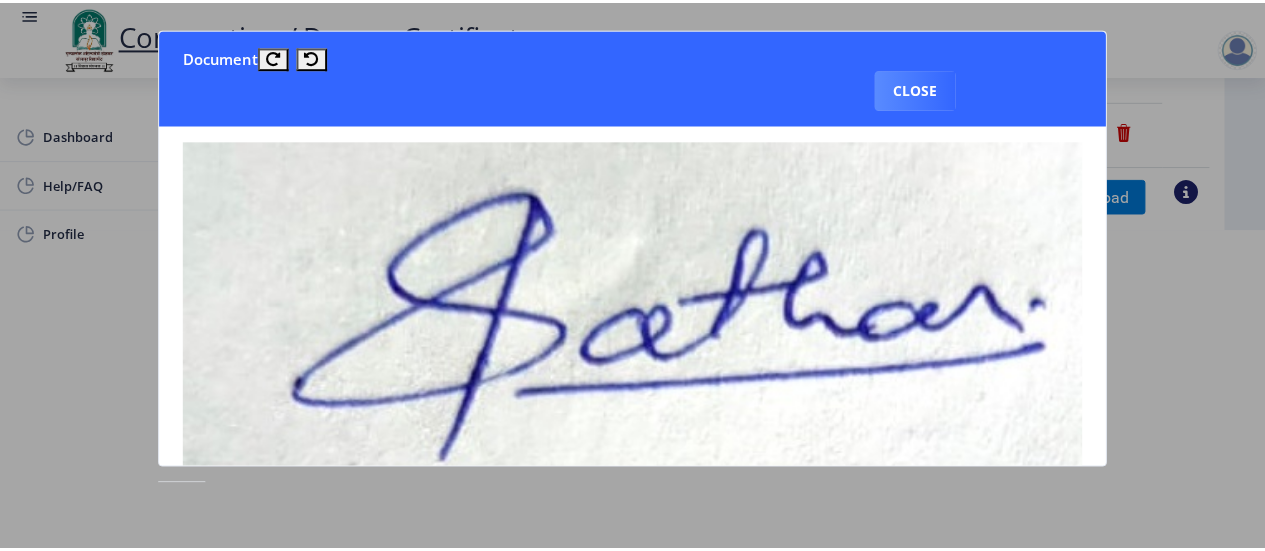 scroll, scrollTop: 0, scrollLeft: 0, axis: both 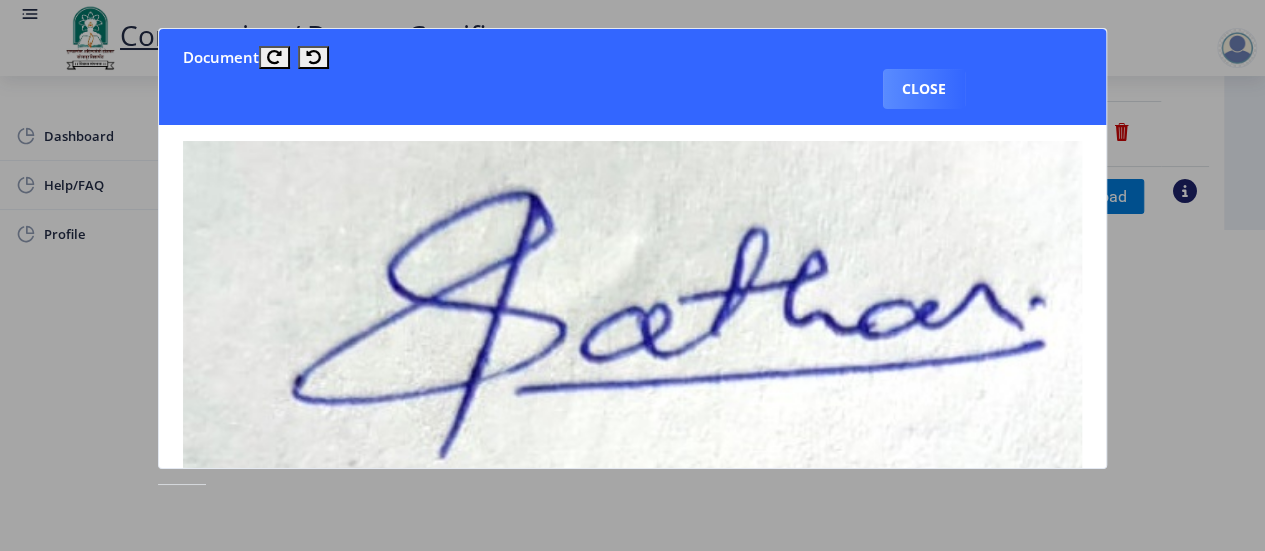 type 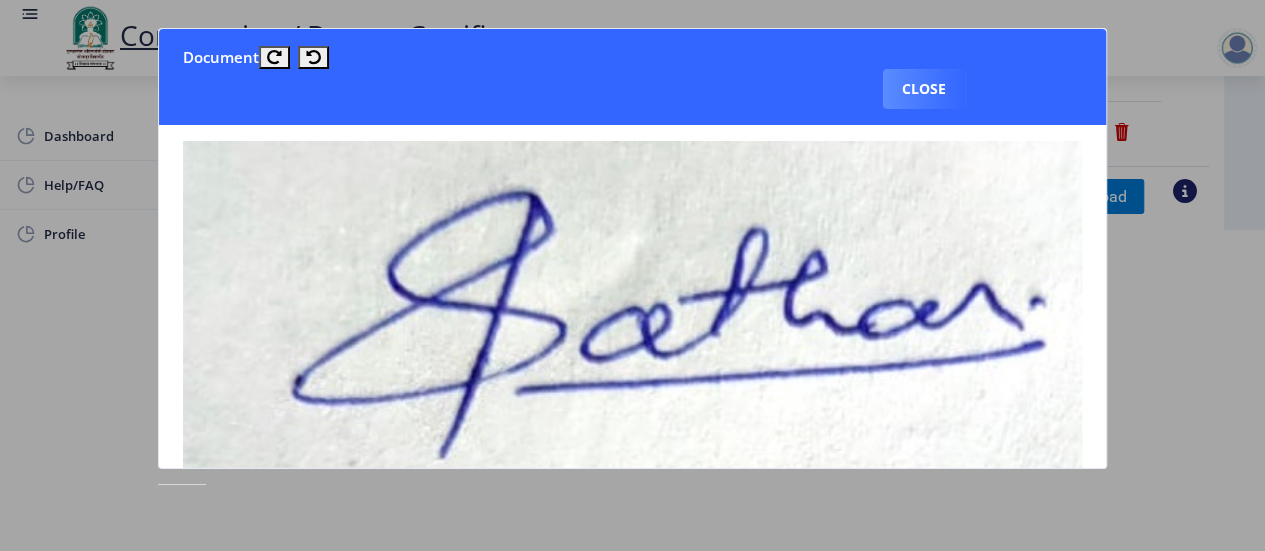 click 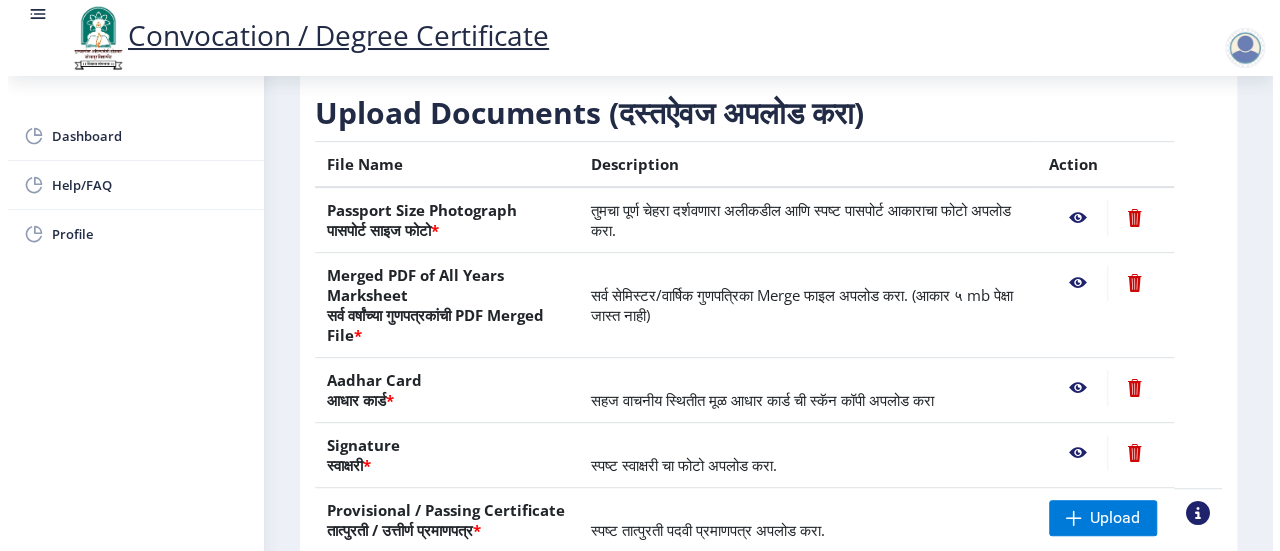 scroll, scrollTop: 280, scrollLeft: 0, axis: vertical 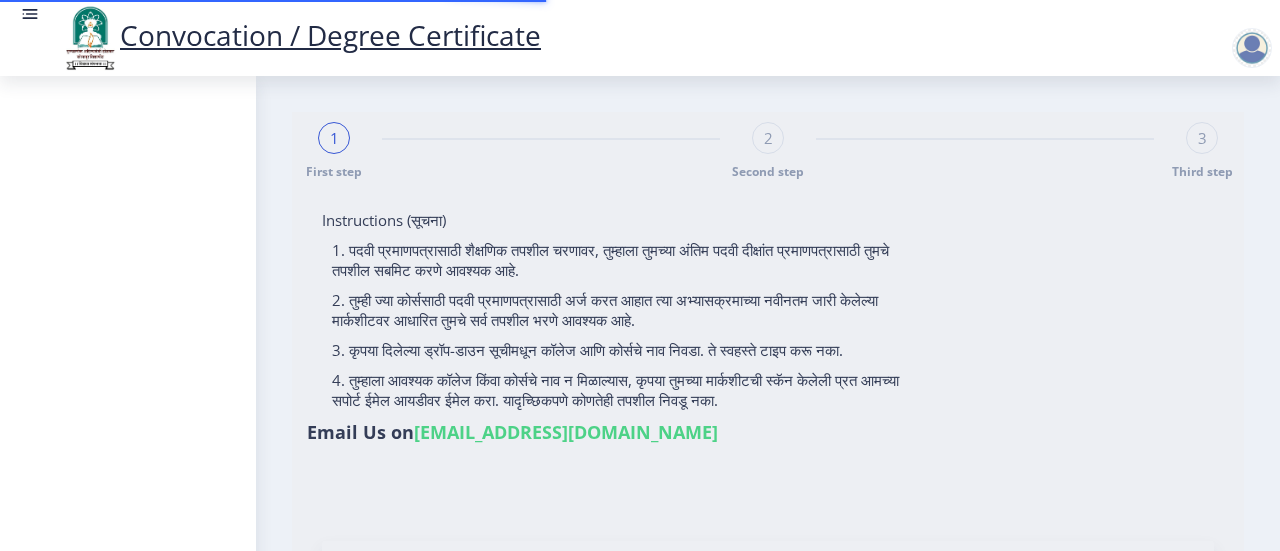 select 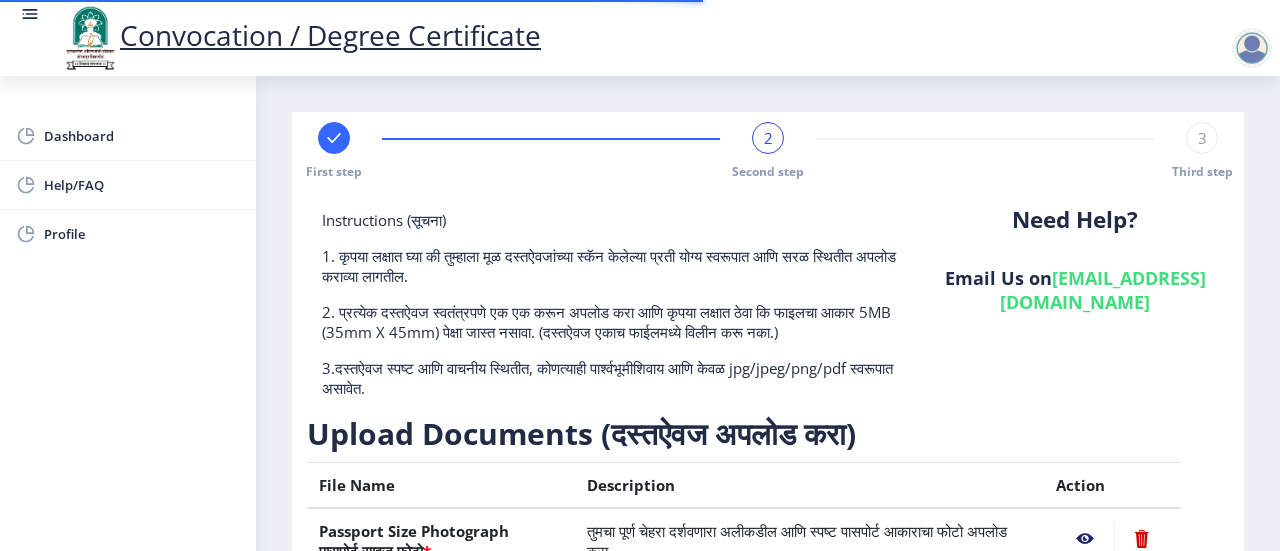 scroll, scrollTop: 280, scrollLeft: 0, axis: vertical 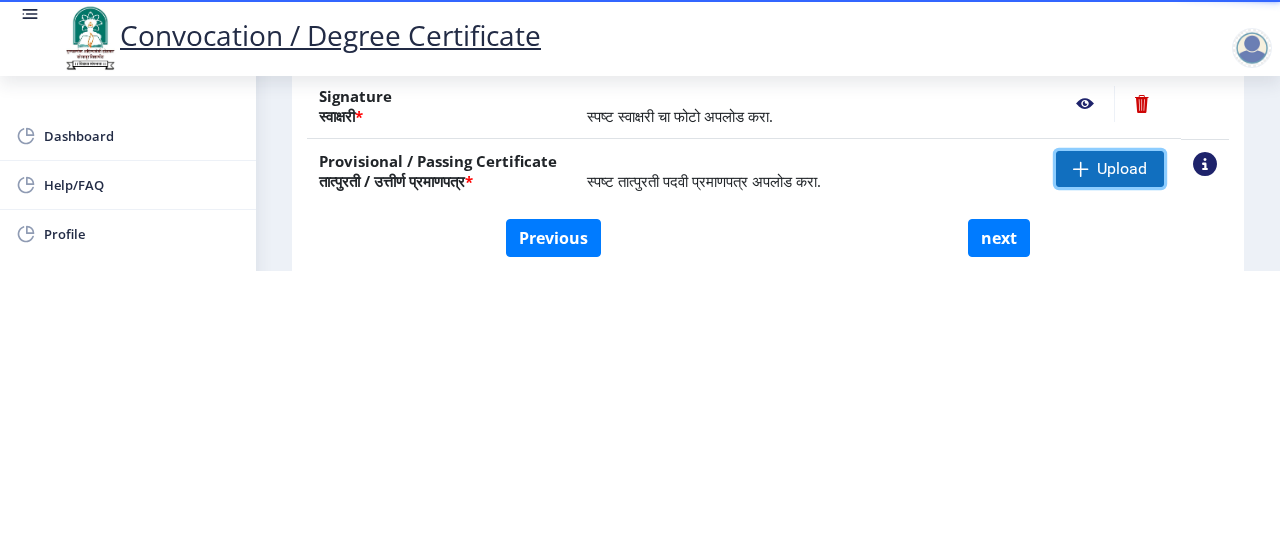 click on "Upload" 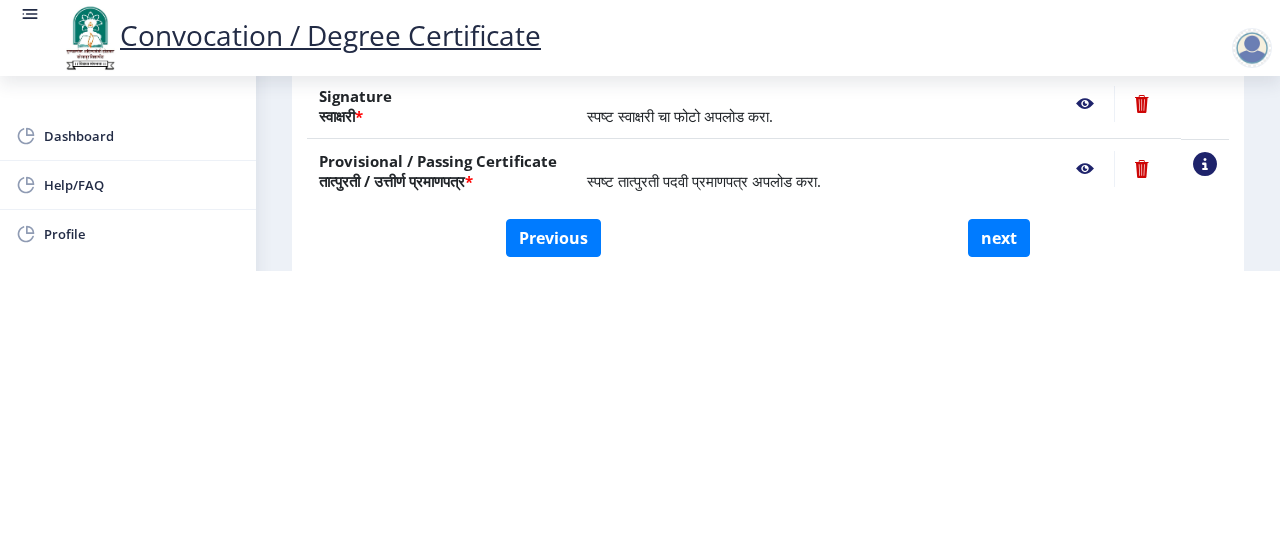 click 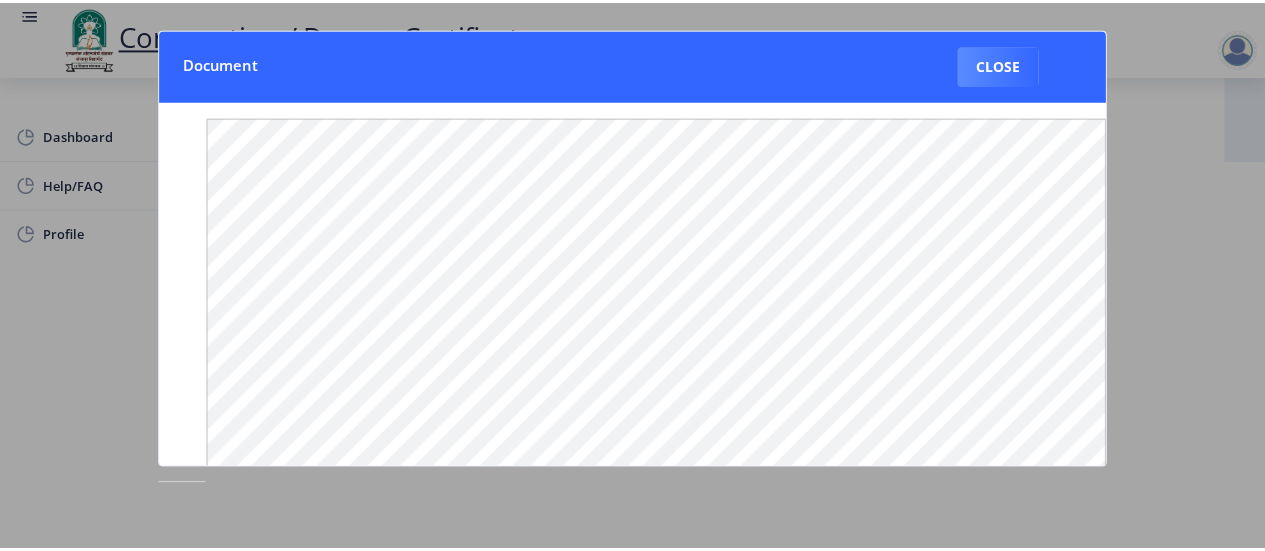 scroll, scrollTop: 0, scrollLeft: 0, axis: both 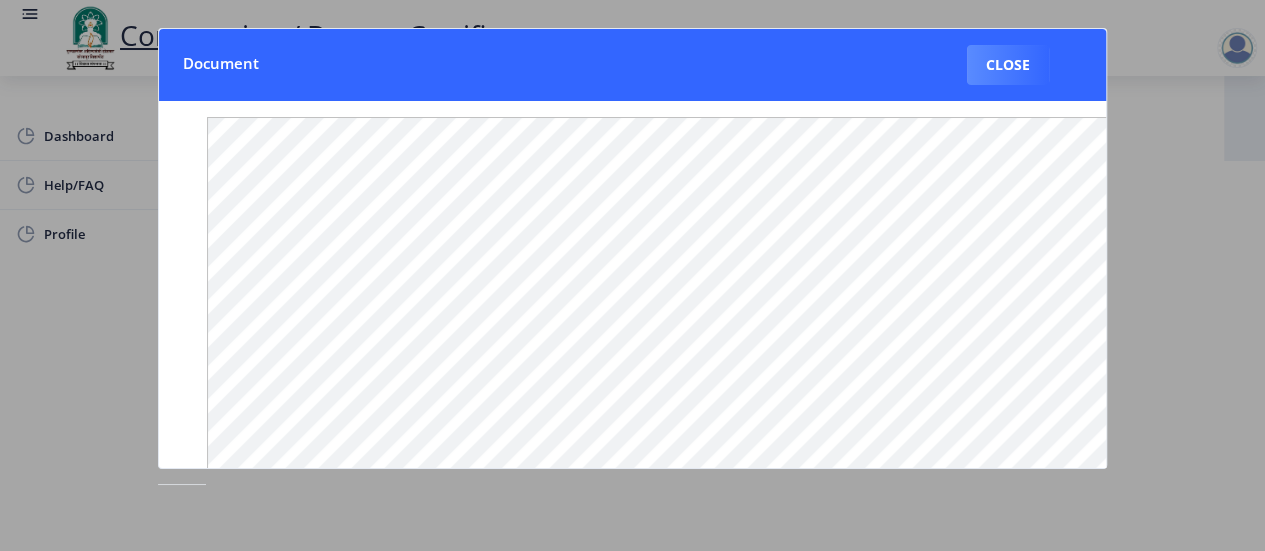 type 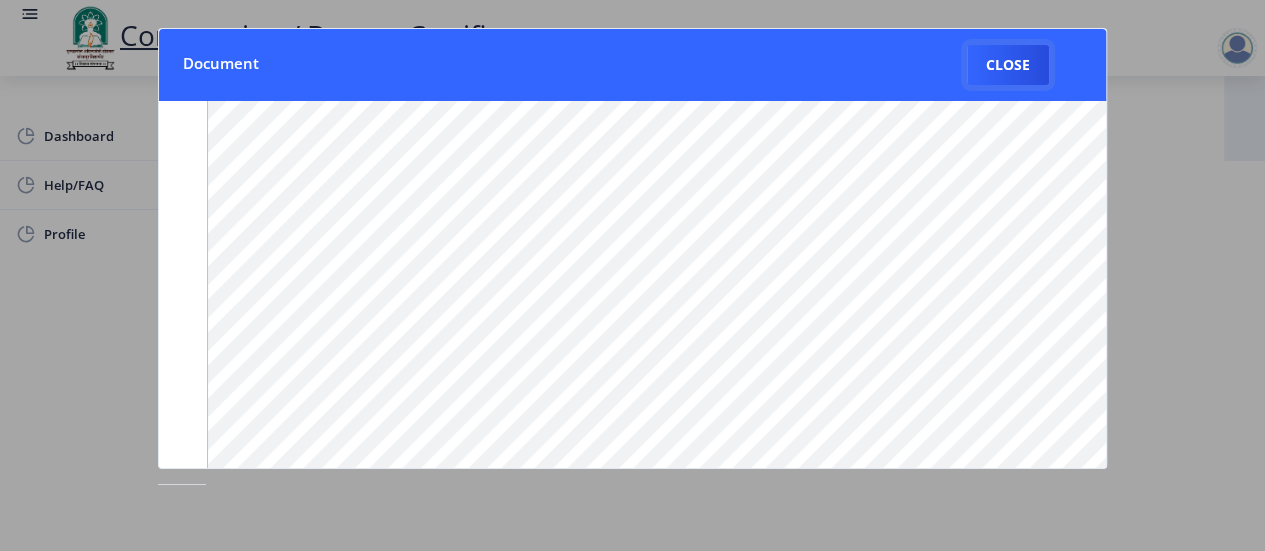 scroll, scrollTop: 309, scrollLeft: 0, axis: vertical 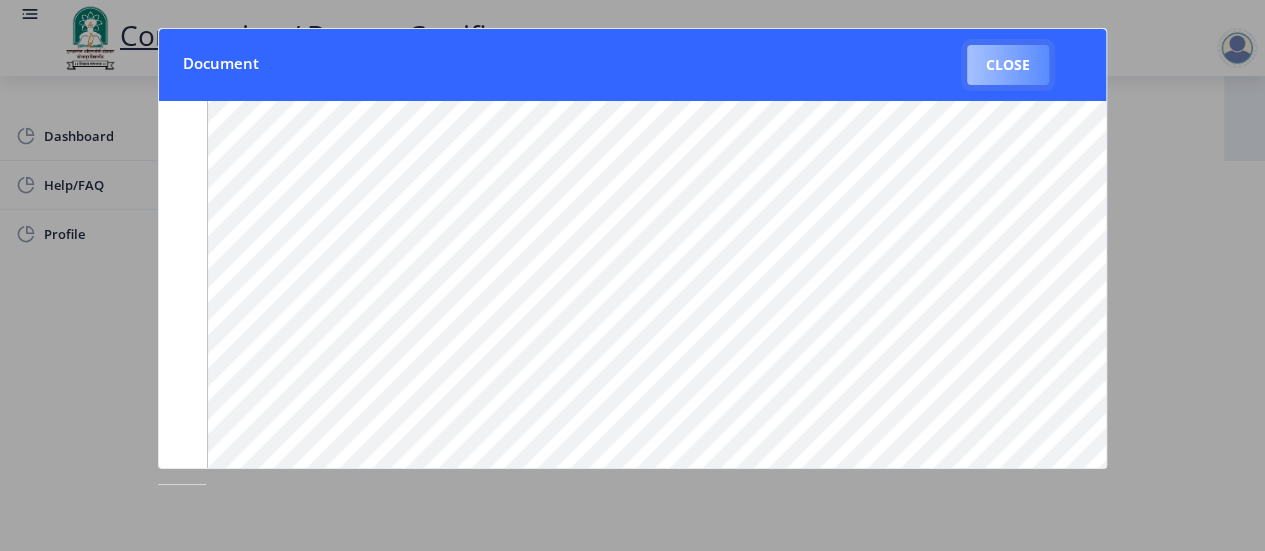 click on "Close" at bounding box center (1008, 65) 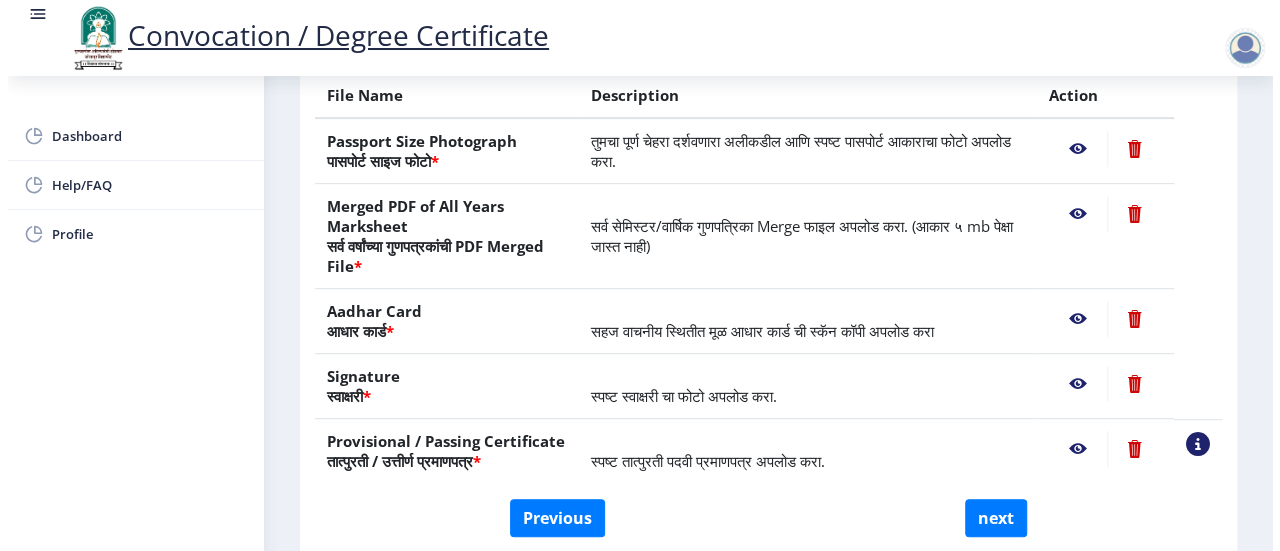 scroll, scrollTop: 280, scrollLeft: 0, axis: vertical 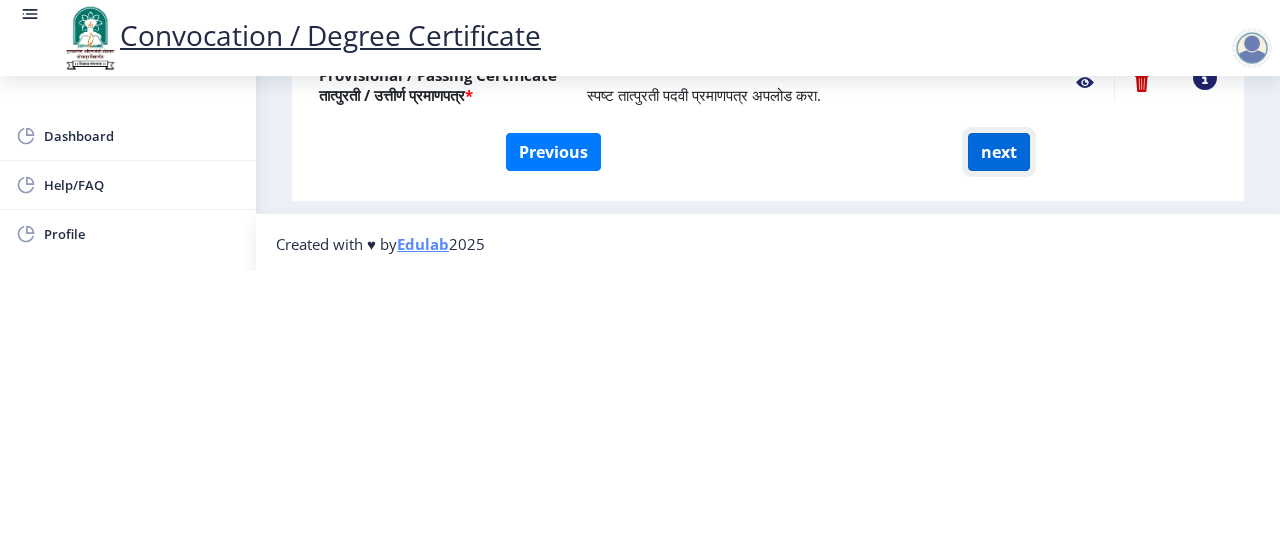 click on "next" 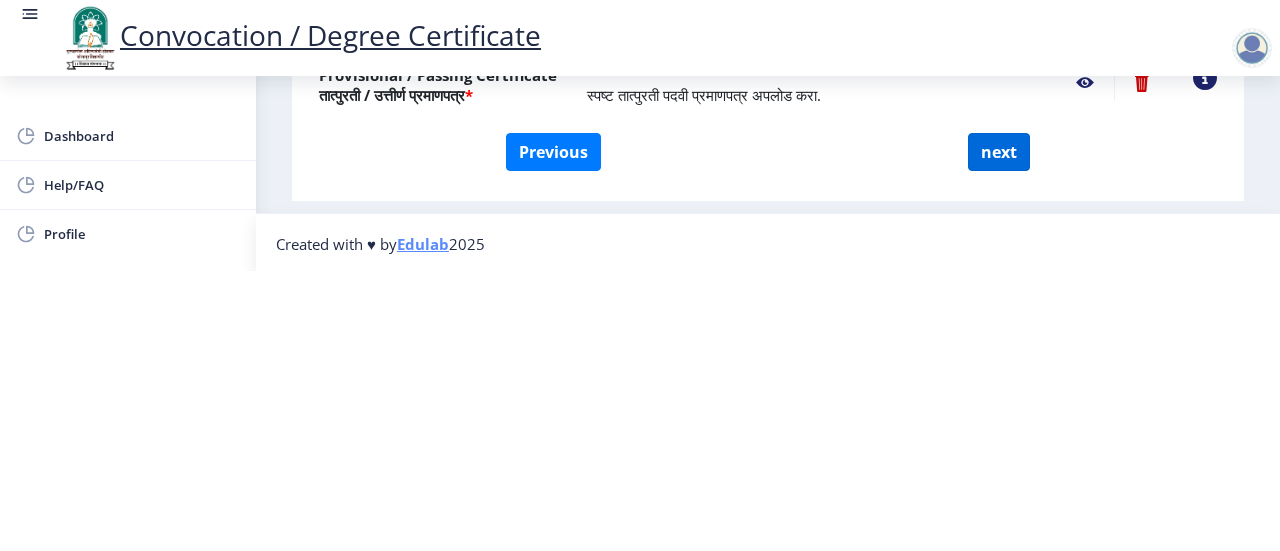 select 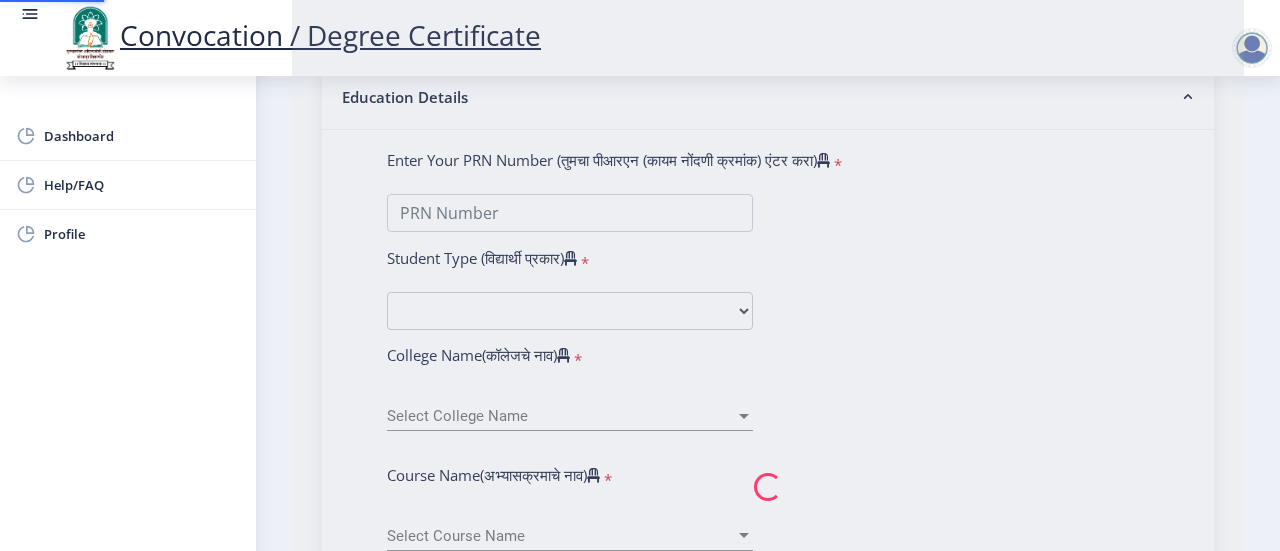 scroll, scrollTop: 0, scrollLeft: 0, axis: both 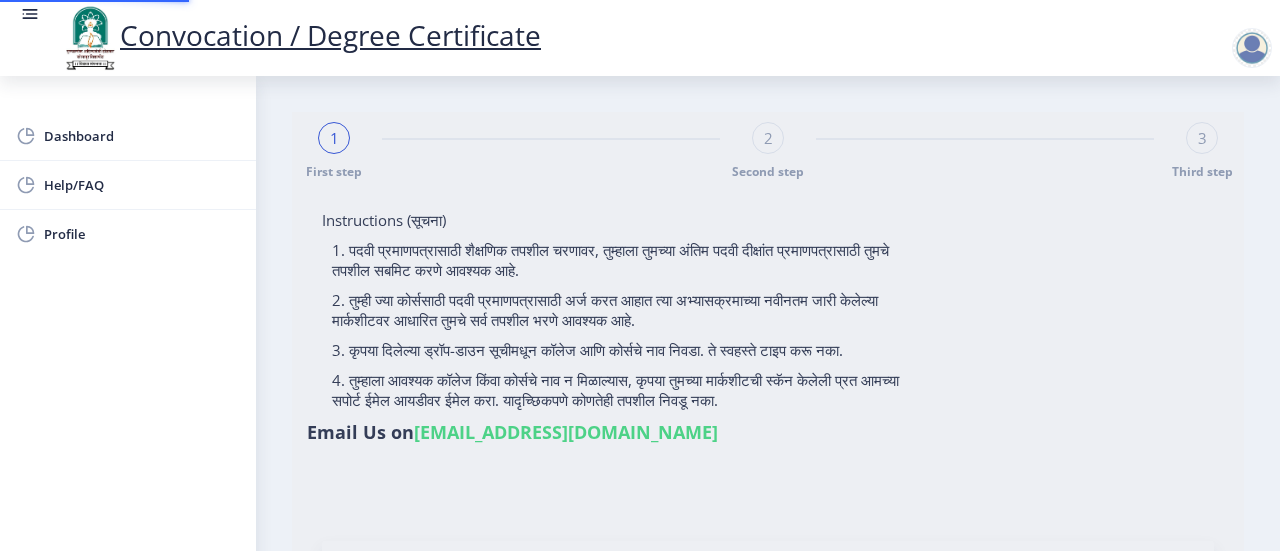 select 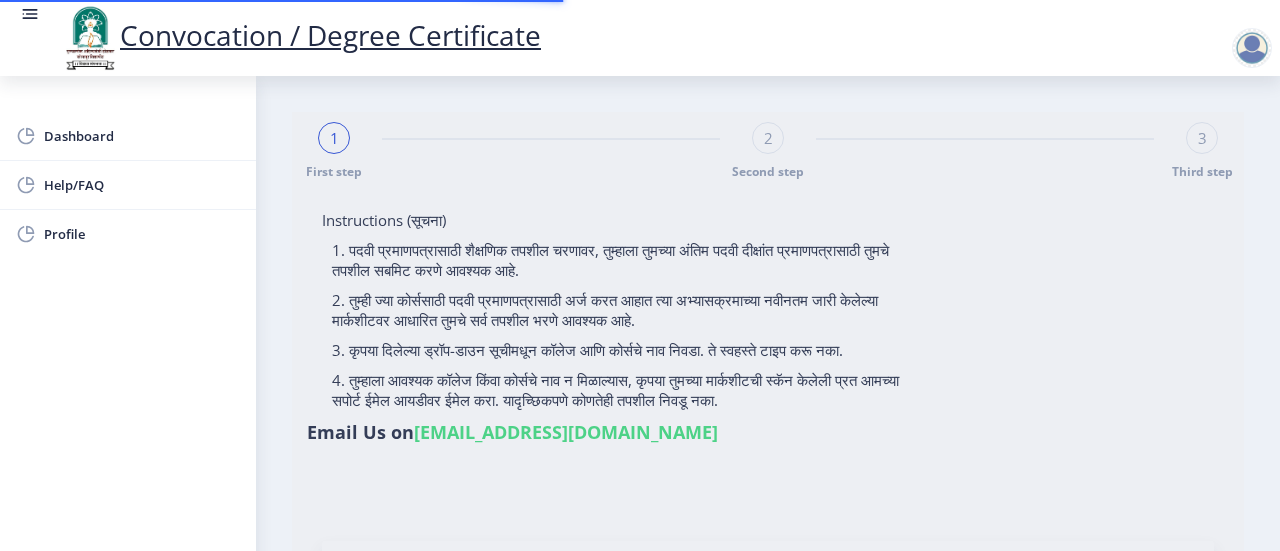 type on "Shahajahan Alatif Pathan" 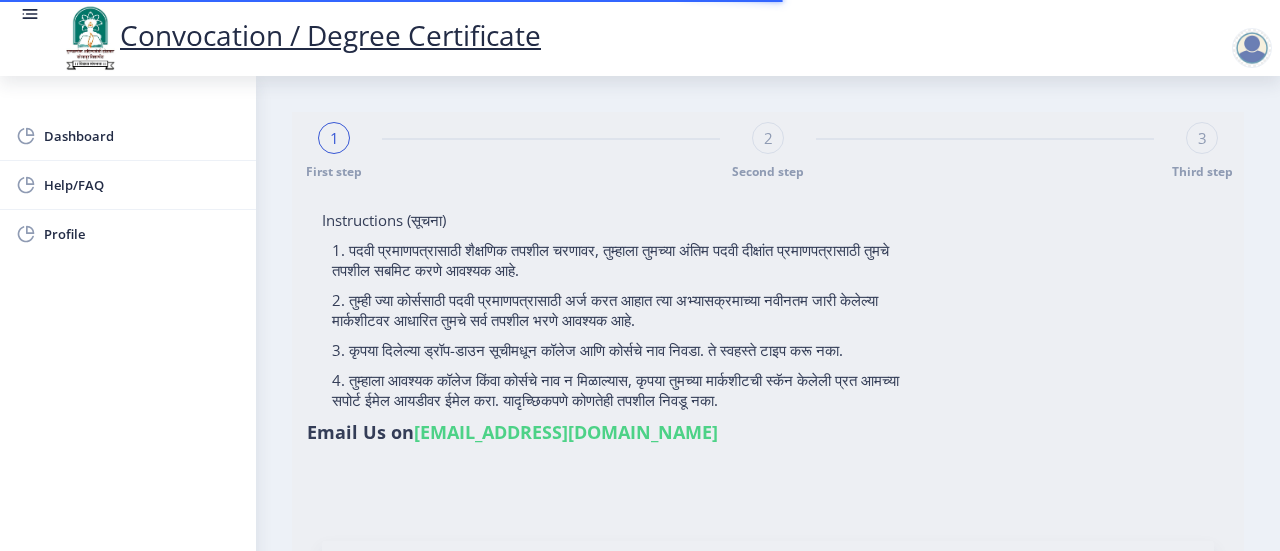 type on "Shahajahan Alatif Pathan" 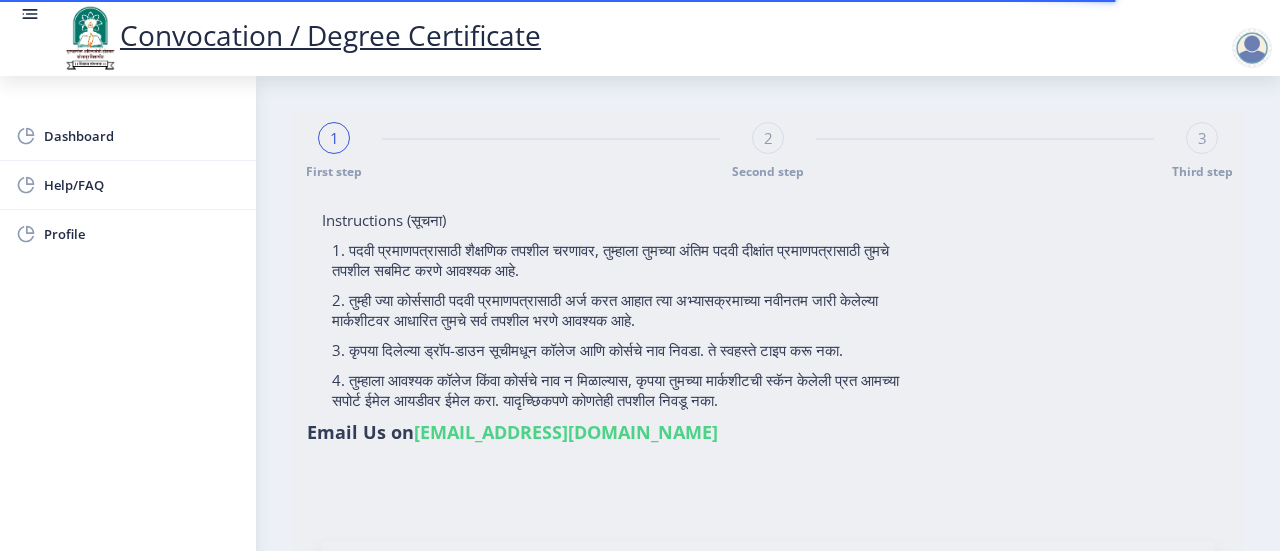 type on "2016032500143633" 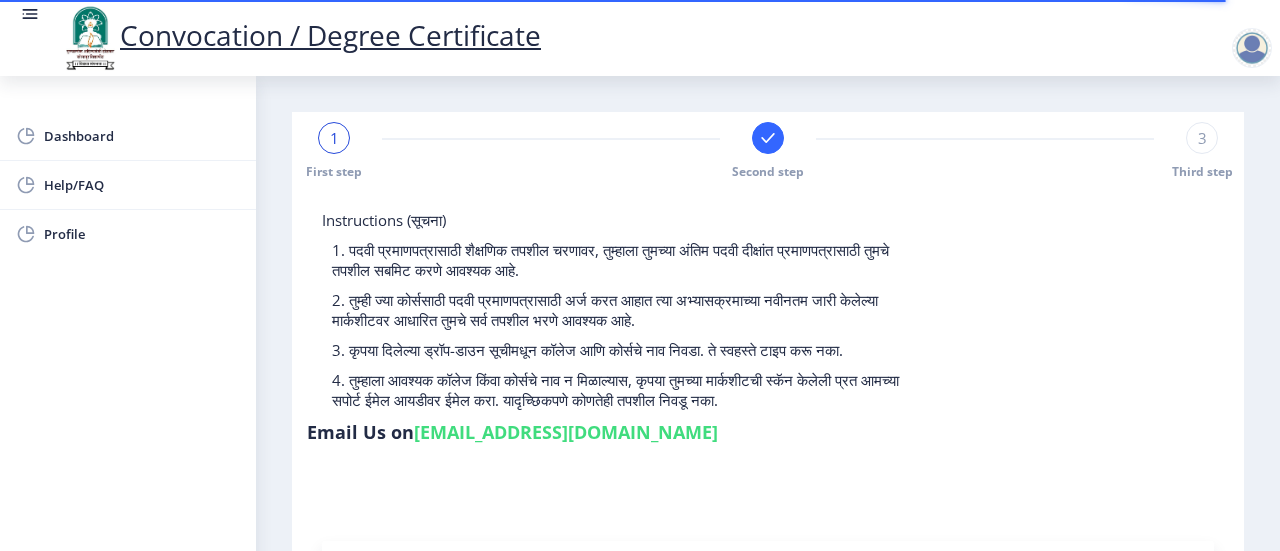 select 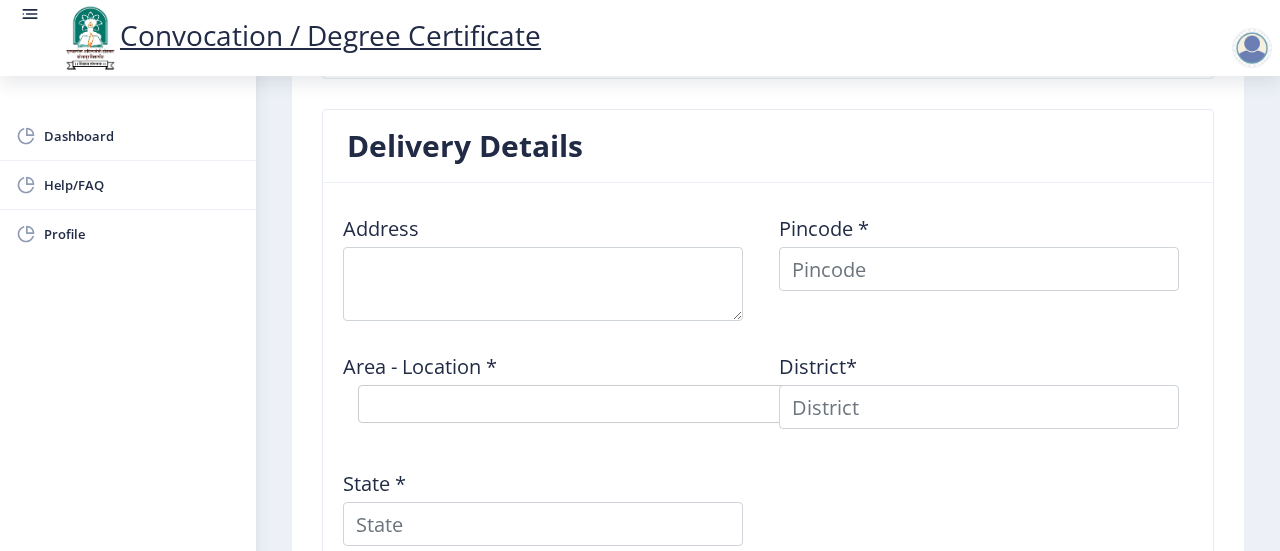 scroll, scrollTop: 1608, scrollLeft: 0, axis: vertical 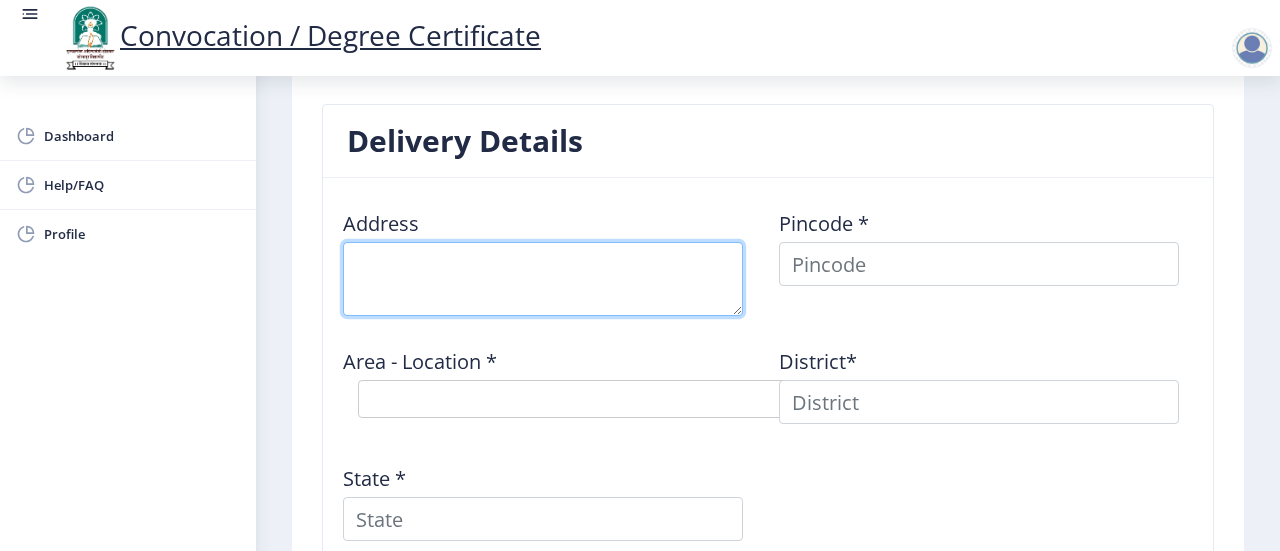 click at bounding box center [543, 279] 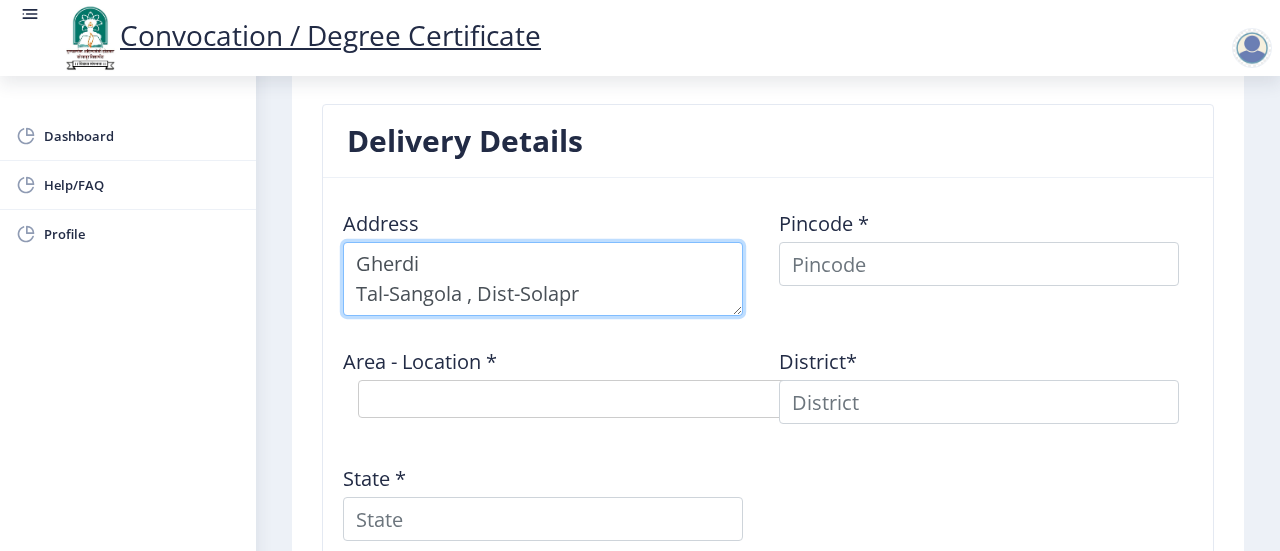 click at bounding box center (543, 279) 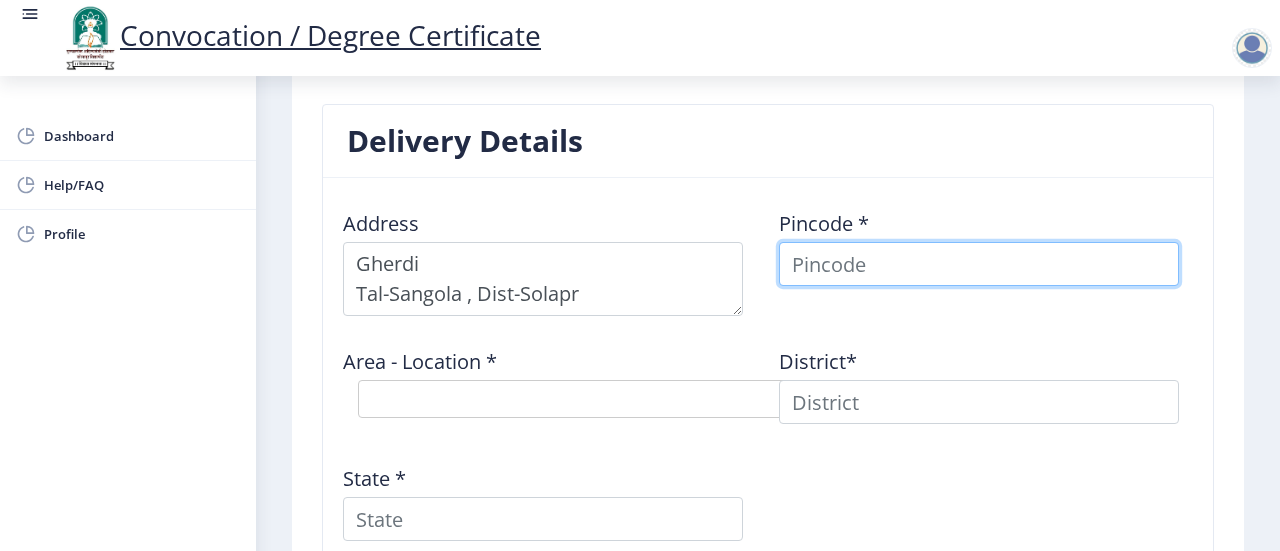 click at bounding box center [979, 264] 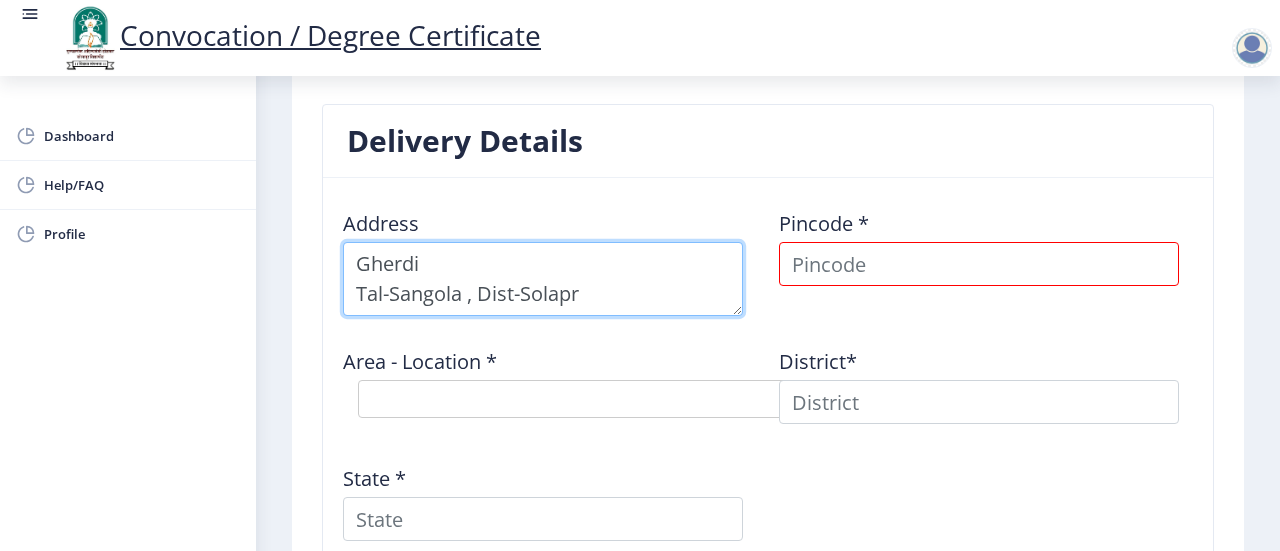 click at bounding box center [543, 279] 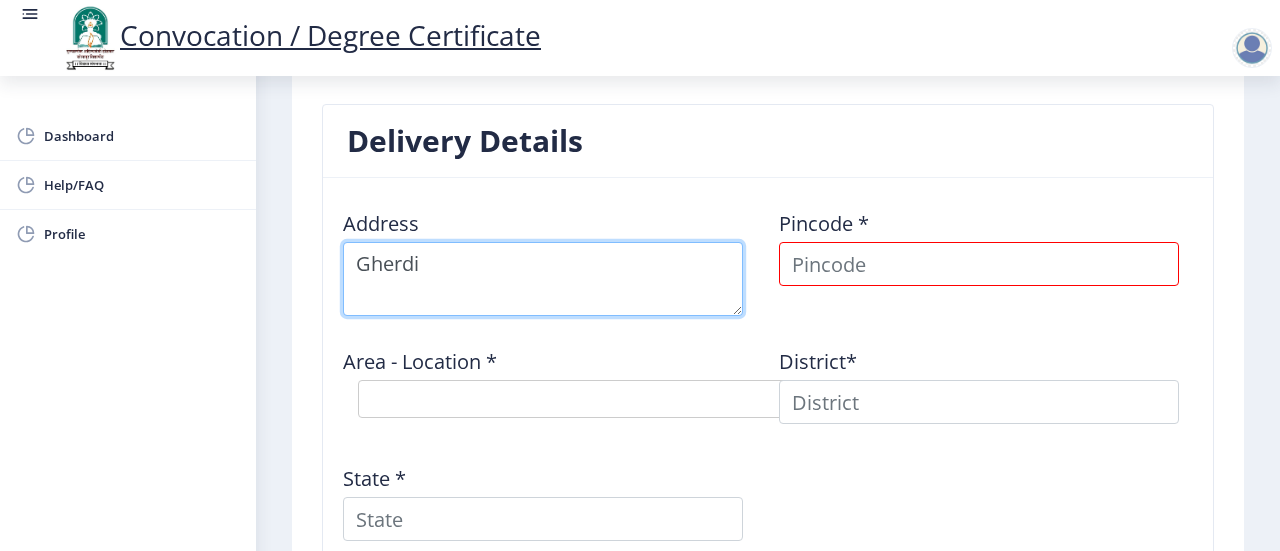 type on "Gherdi" 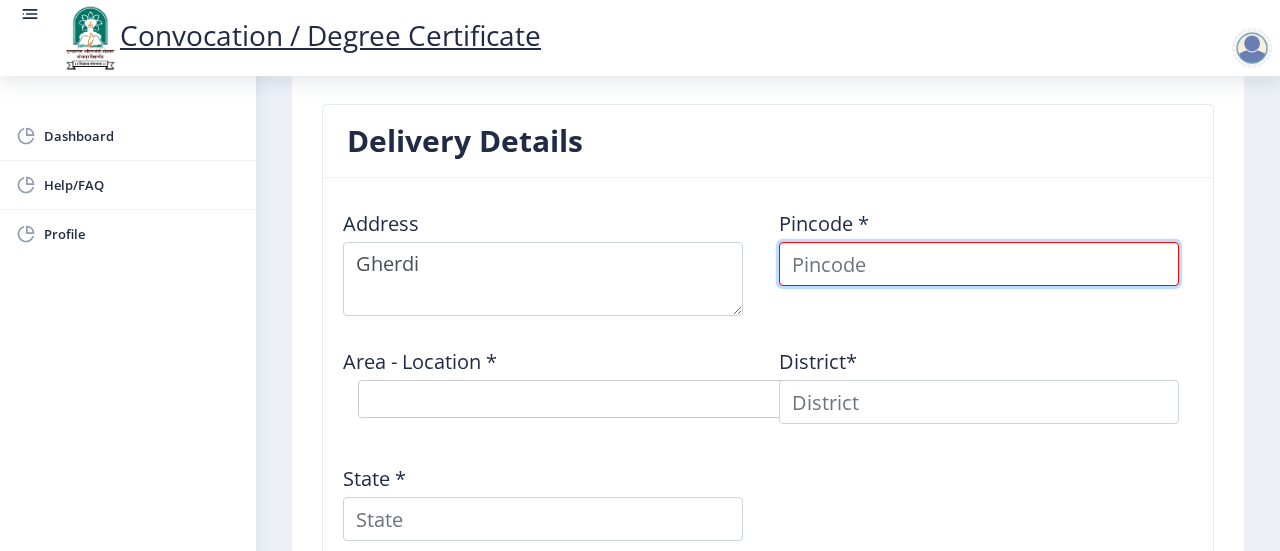 click at bounding box center (979, 264) 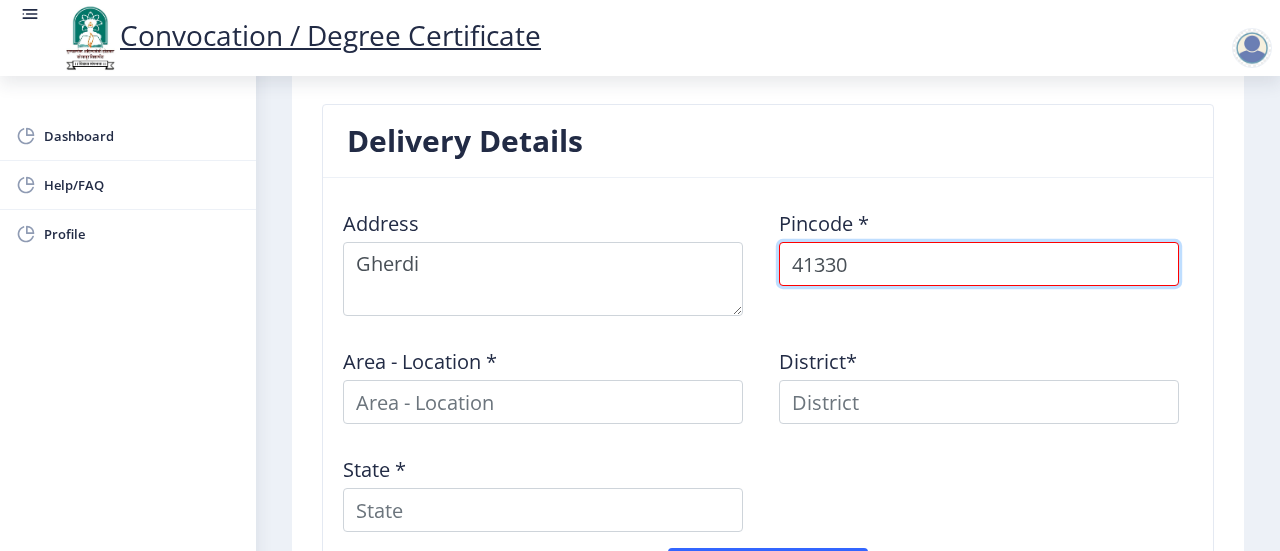 type on "413309" 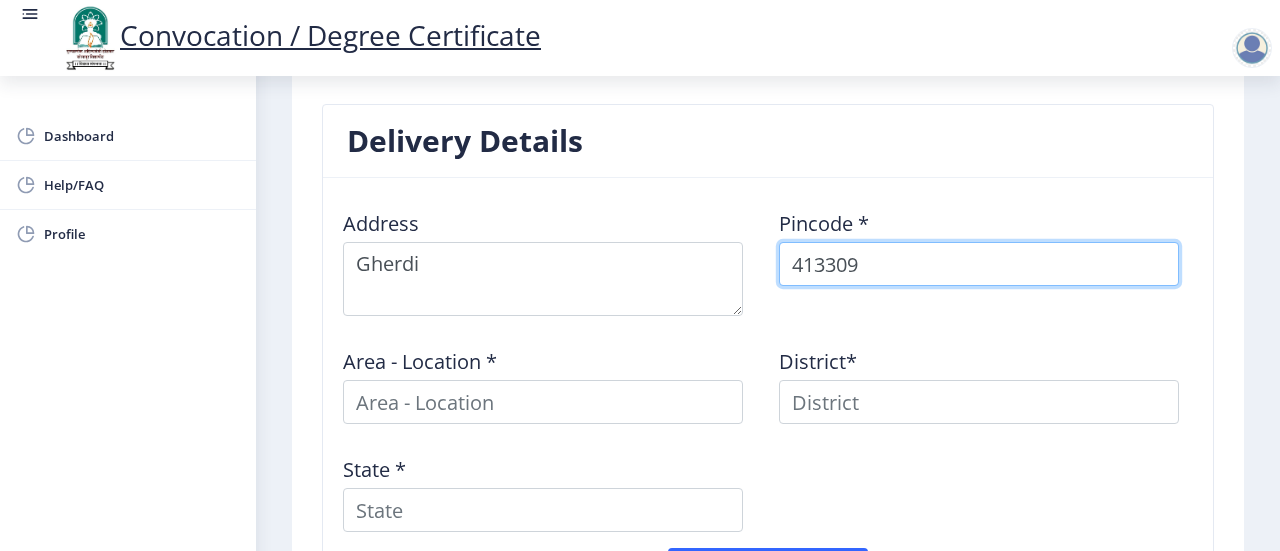 select 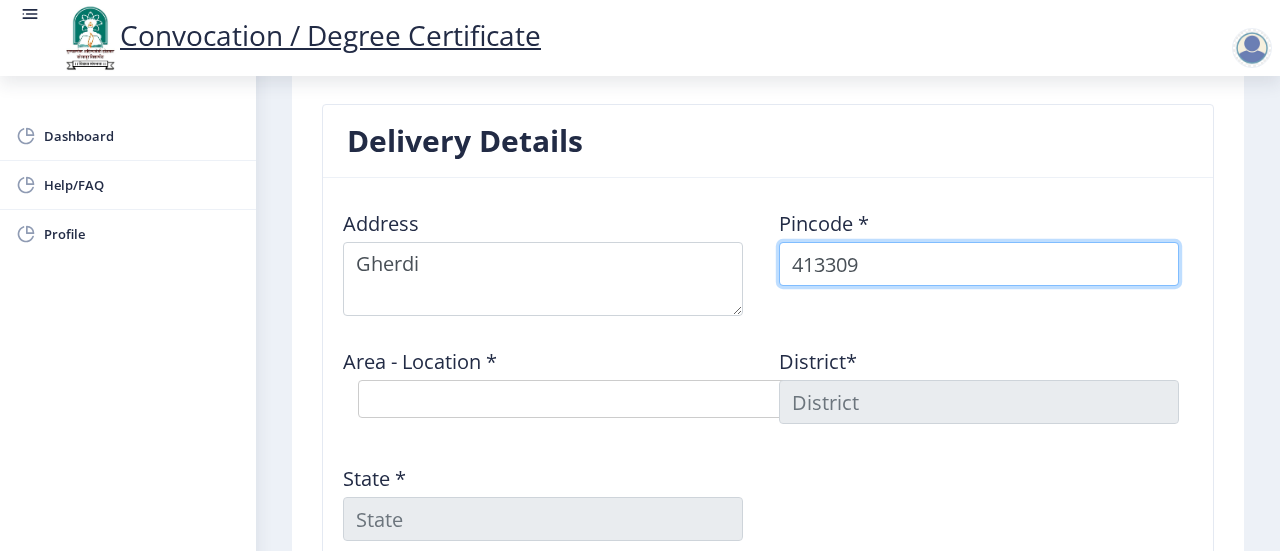 type on "413309" 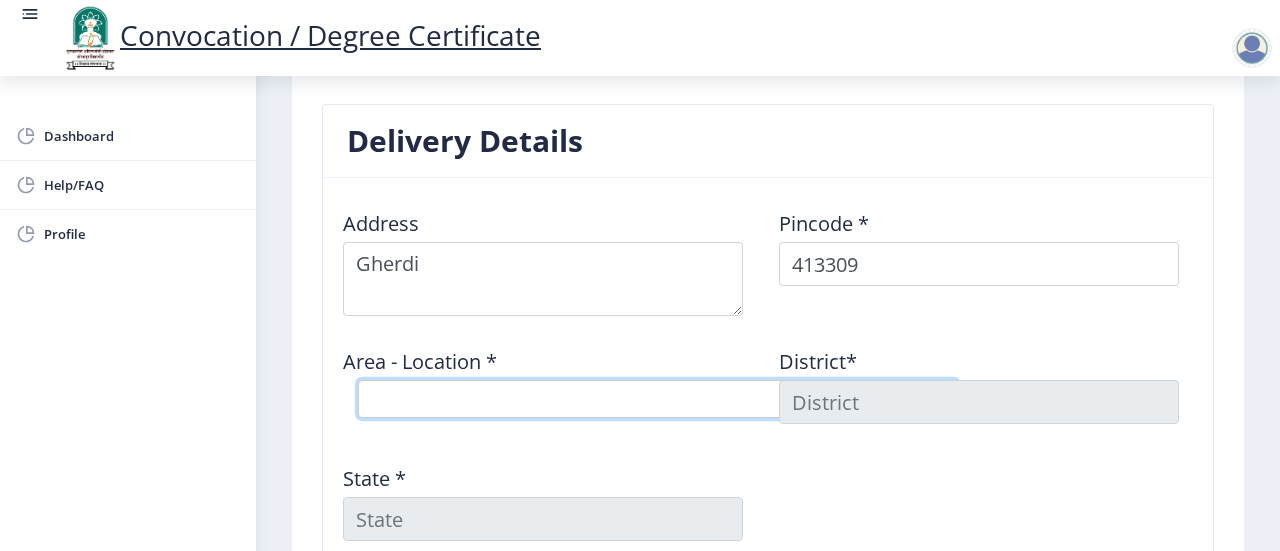 click on "Select Area Location Alegaon B.O Dongargaon B.O Gherdi B.O Hangirge B.O Jawala S.O (Solapur) Kadlas B.O Lonvire B.O Pare B.O Sonand B.O Waki B.O" at bounding box center [658, 399] 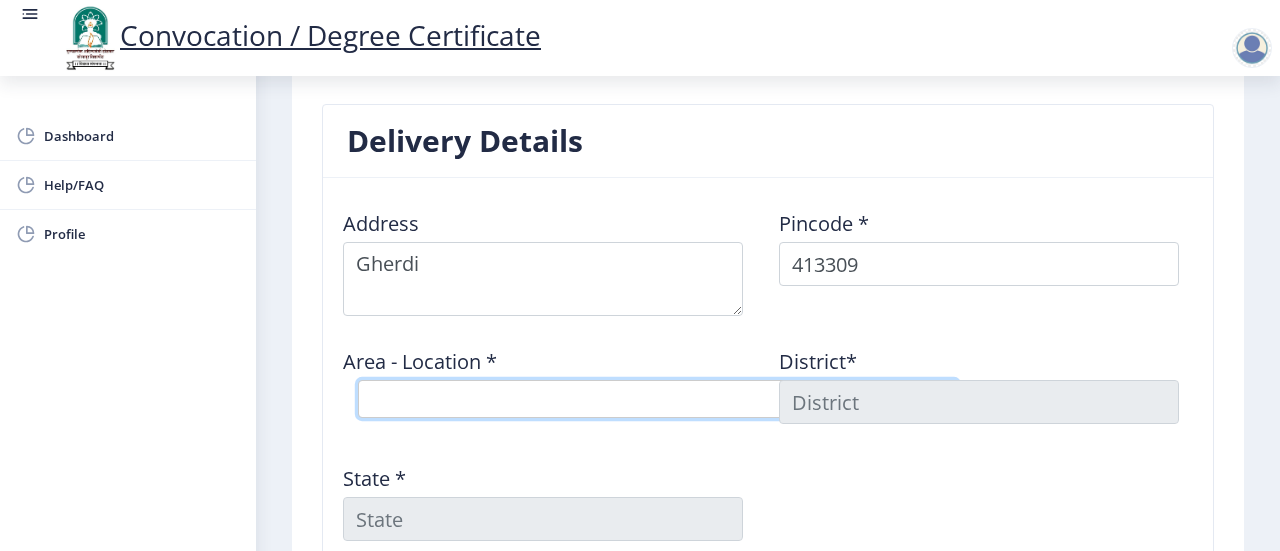 select on "3: Object" 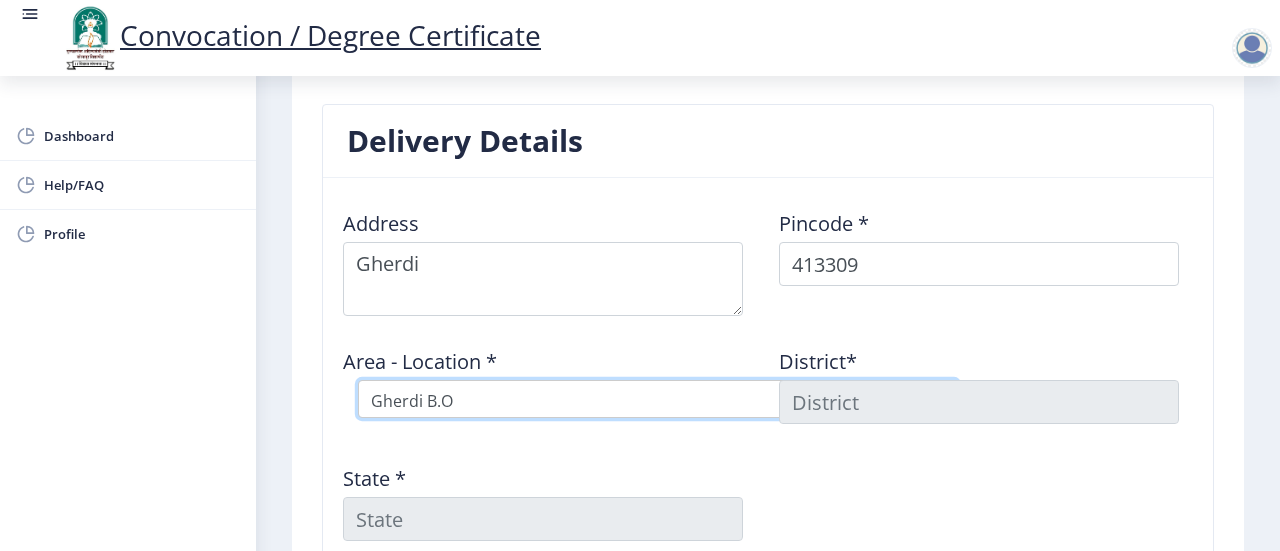 click on "Select Area Location Alegaon B.O Dongargaon B.O Gherdi B.O Hangirge B.O Jawala S.O (Solapur) Kadlas B.O Lonvire B.O Pare B.O Sonand B.O Waki B.O" at bounding box center (658, 399) 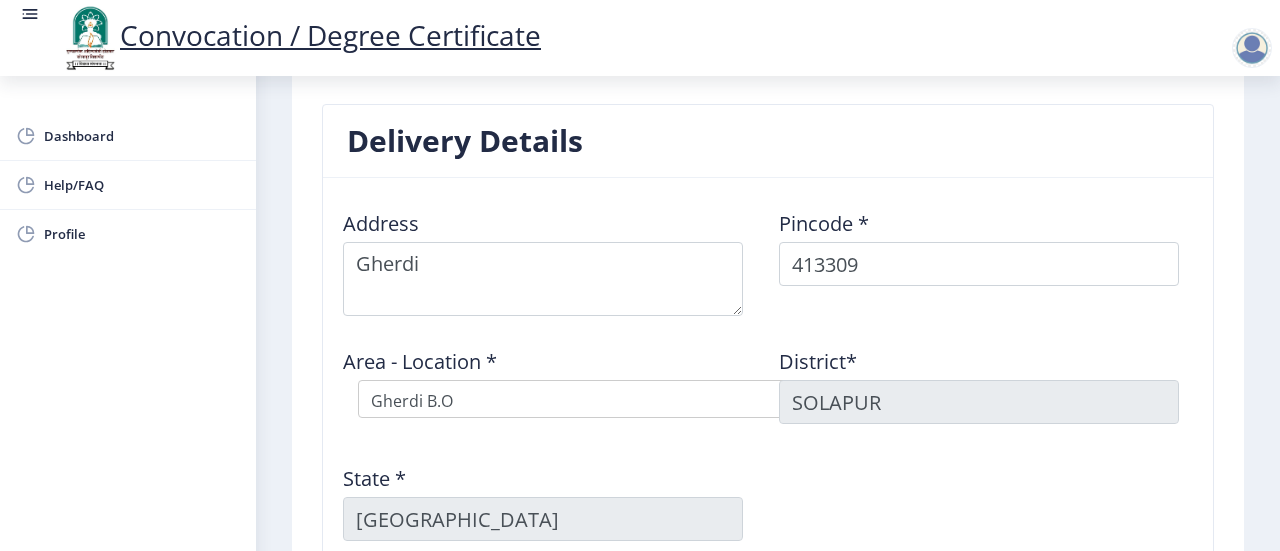 click on "Address    Pincode *  413309 Area - Location *  Select Area Location Alegaon B.O Dongargaon B.O Gherdi B.O Hangirge B.O Jawala S.O (Solapur) Kadlas B.O Lonvire B.O Pare B.O Sonand B.O Waki B.O District*  SOLAPUR State *  Maharashtra" 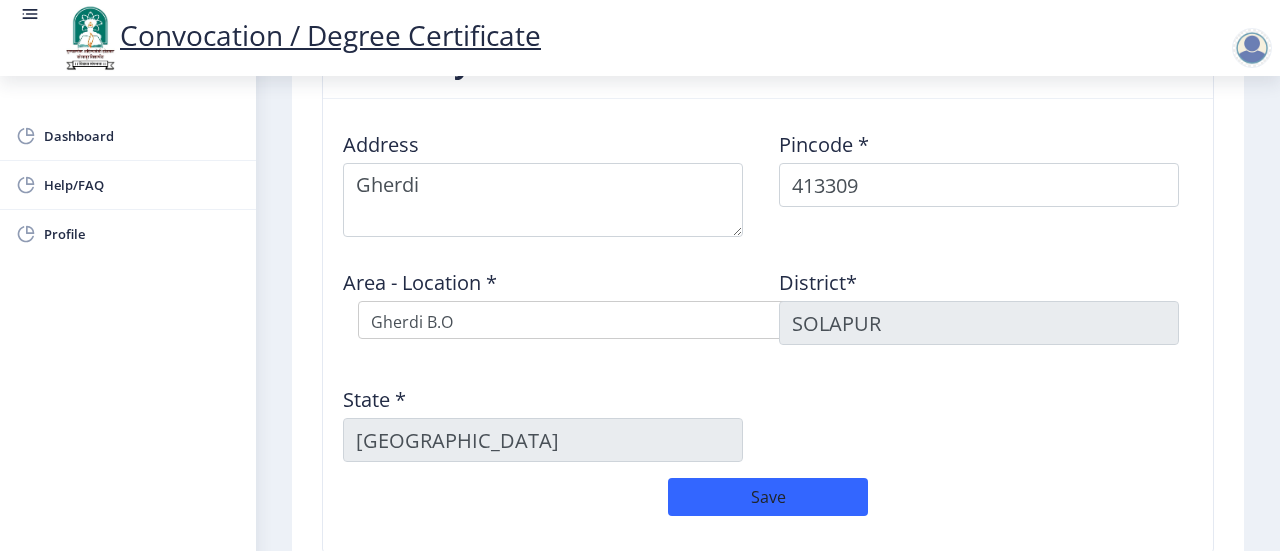 scroll, scrollTop: 1701, scrollLeft: 0, axis: vertical 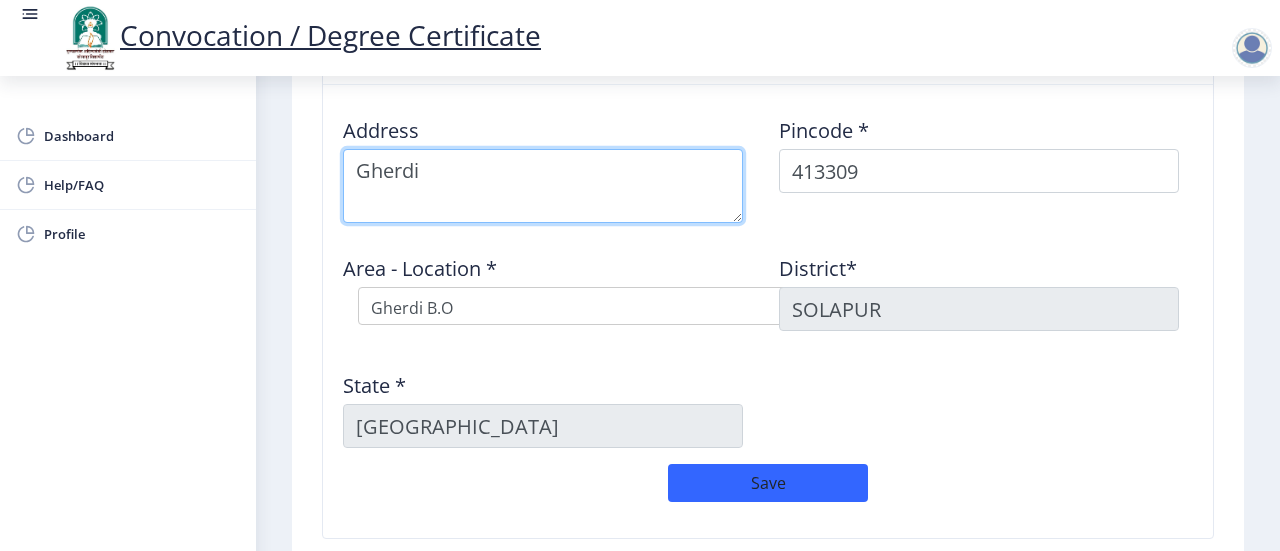 click at bounding box center [543, 186] 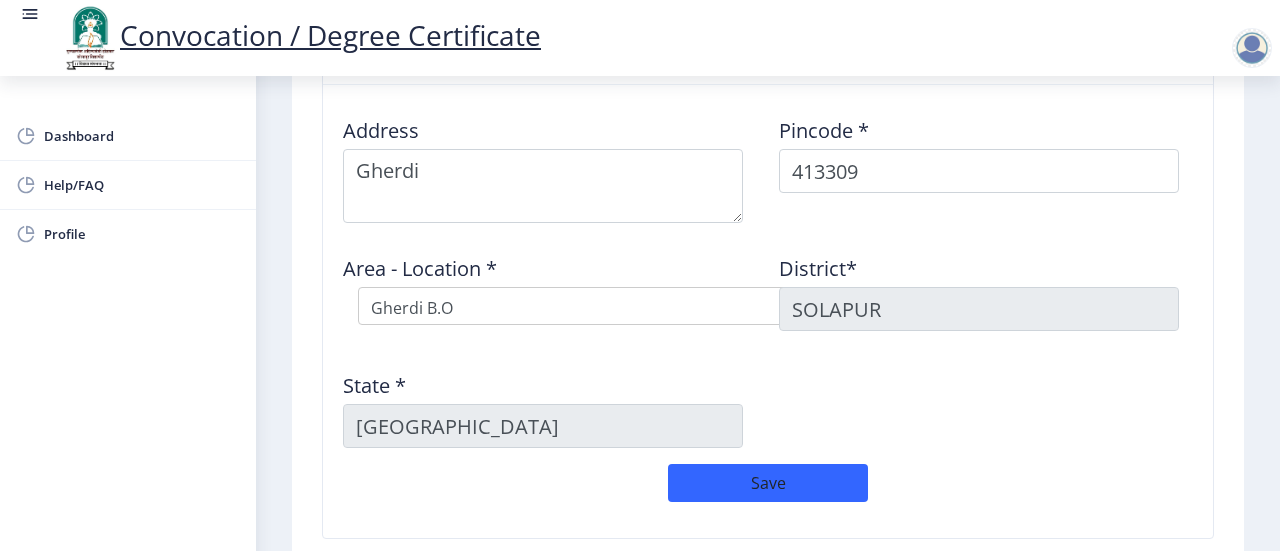 click on "Address    Pincode *  413309 Area - Location *  Select Area Location Alegaon B.O Dongargaon B.O Gherdi B.O Hangirge B.O Jawala S.O (Solapur) Kadlas B.O Lonvire B.O Pare B.O Sonand B.O Waki B.O District*  SOLAPUR State *  Maharashtra" 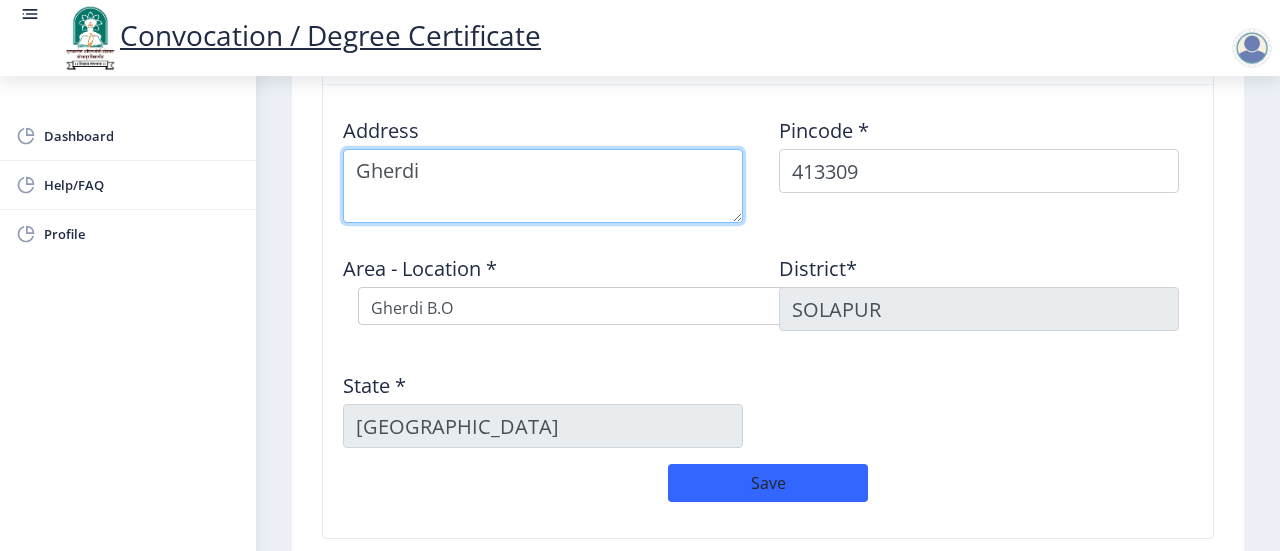 click at bounding box center [543, 186] 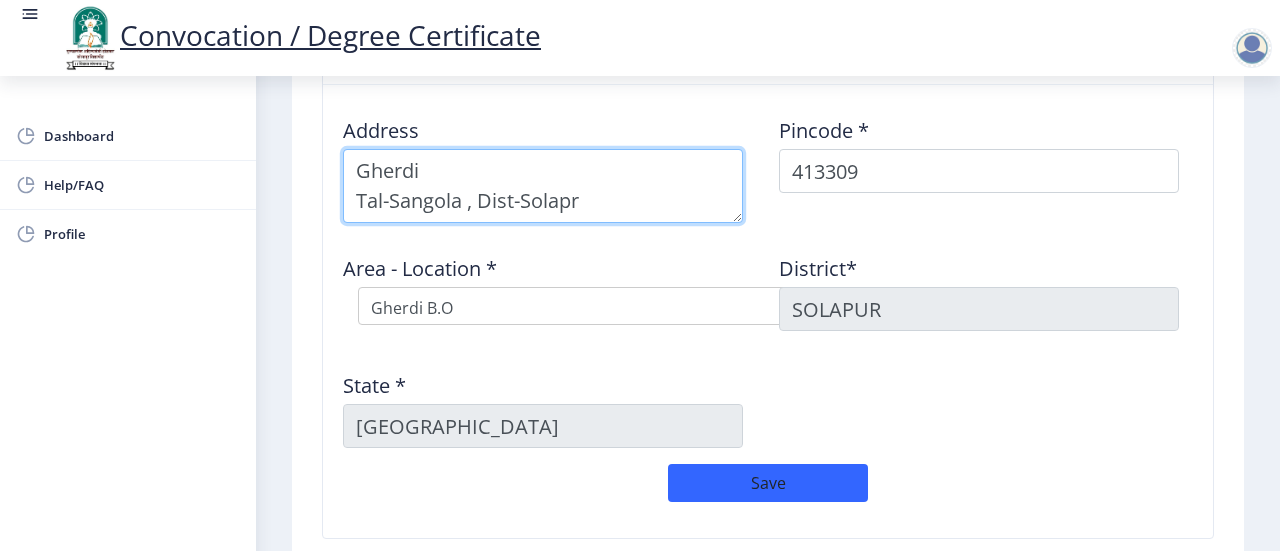 drag, startPoint x: 604, startPoint y: 199, endPoint x: 466, endPoint y: 195, distance: 138.05795 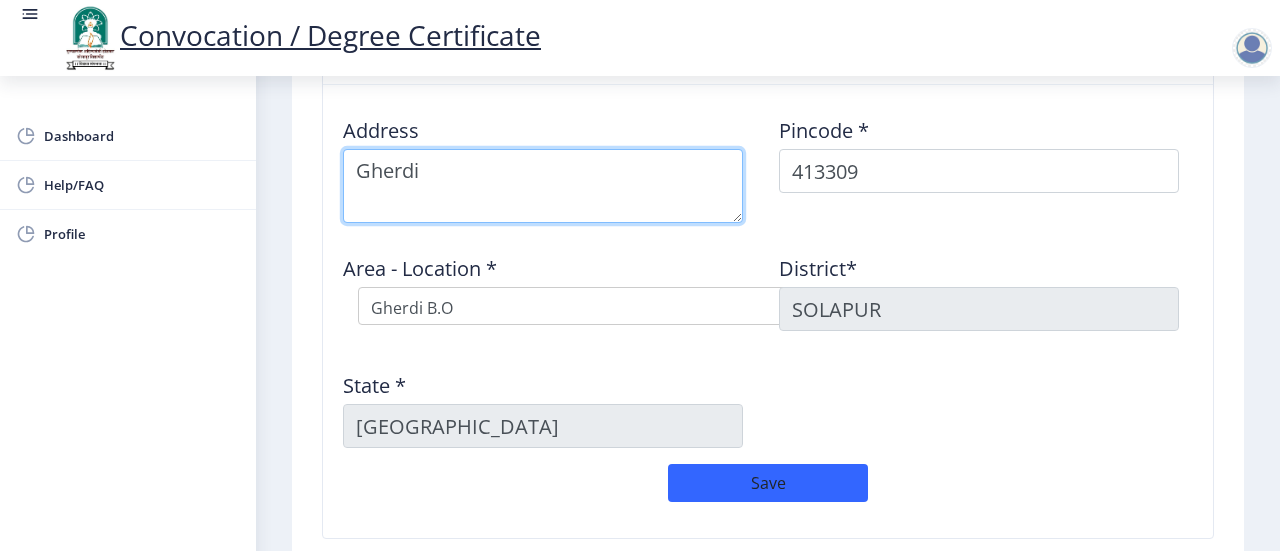 type on "Gherdi" 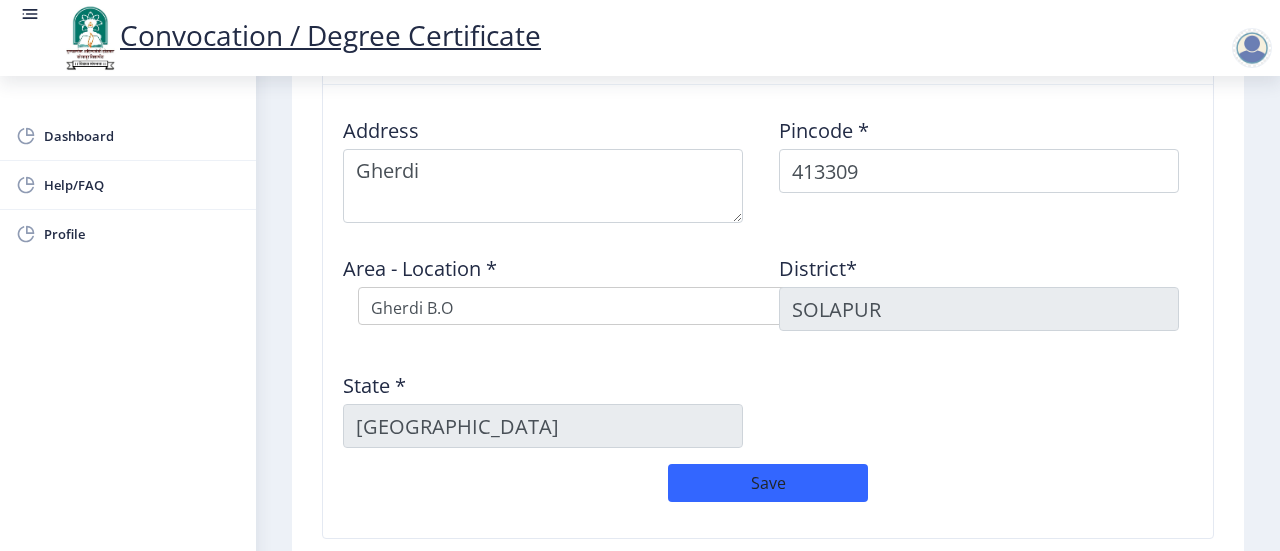 click on "State *  Maharashtra" 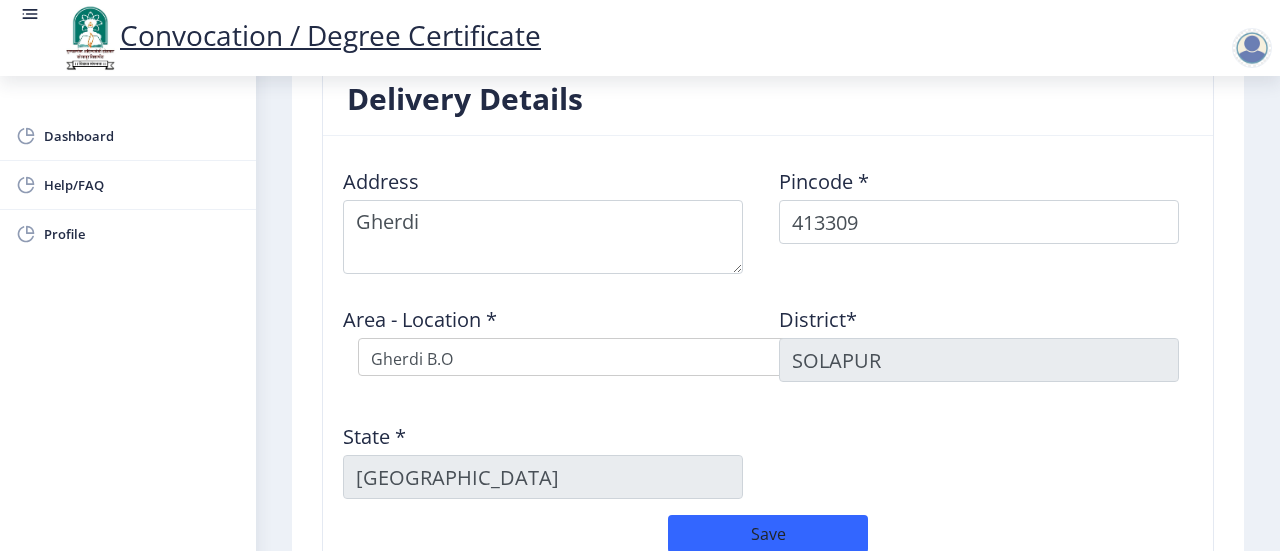 scroll, scrollTop: 1651, scrollLeft: 0, axis: vertical 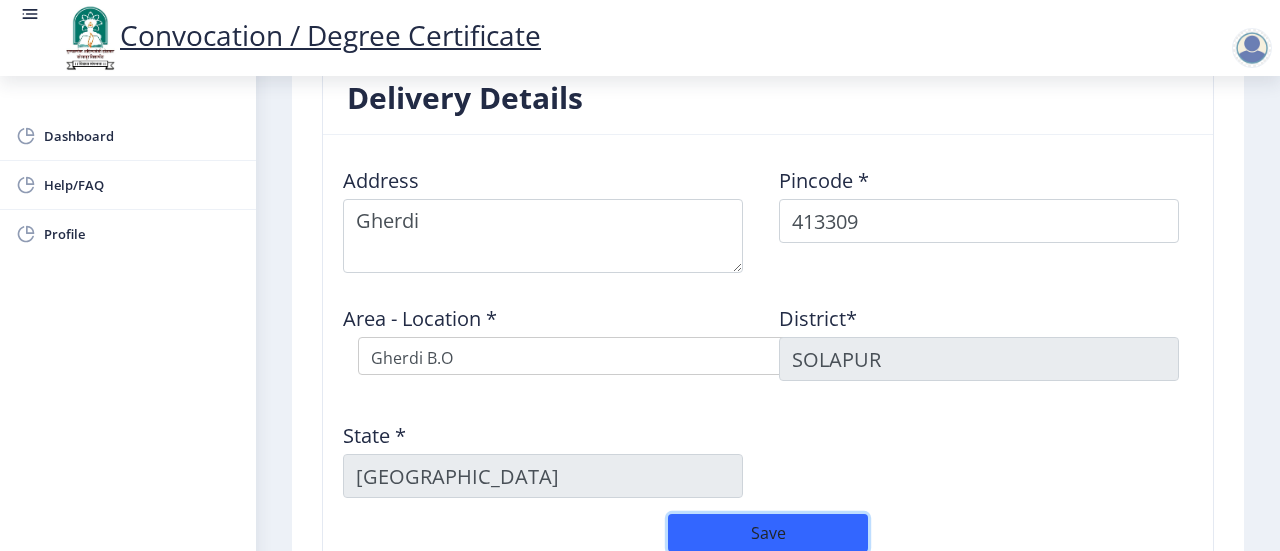 click on "Save" 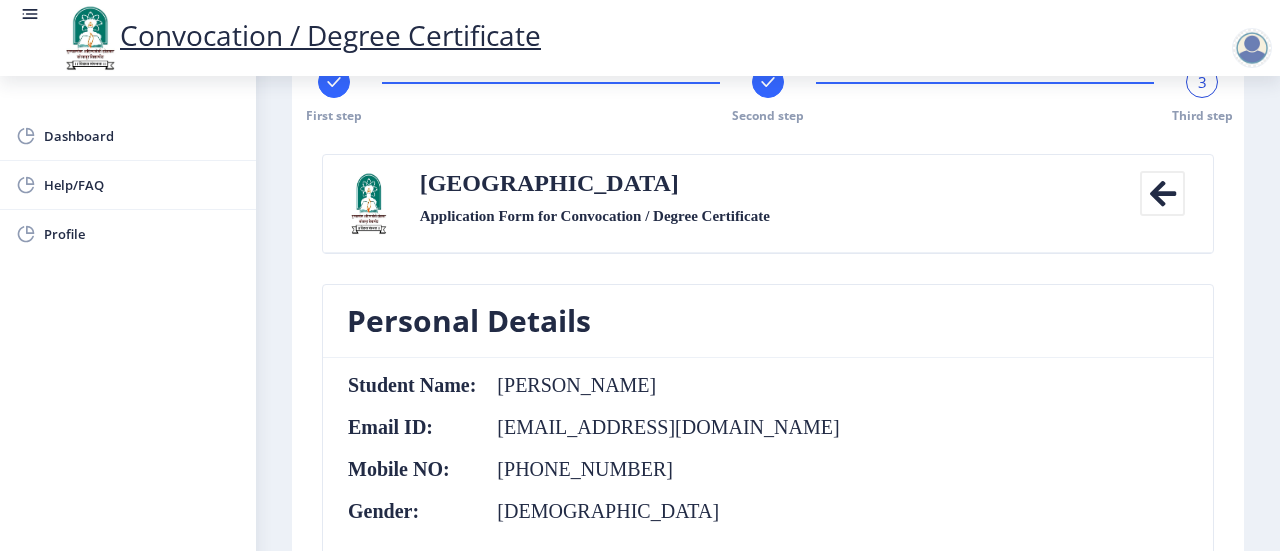 scroll, scrollTop: 55, scrollLeft: 0, axis: vertical 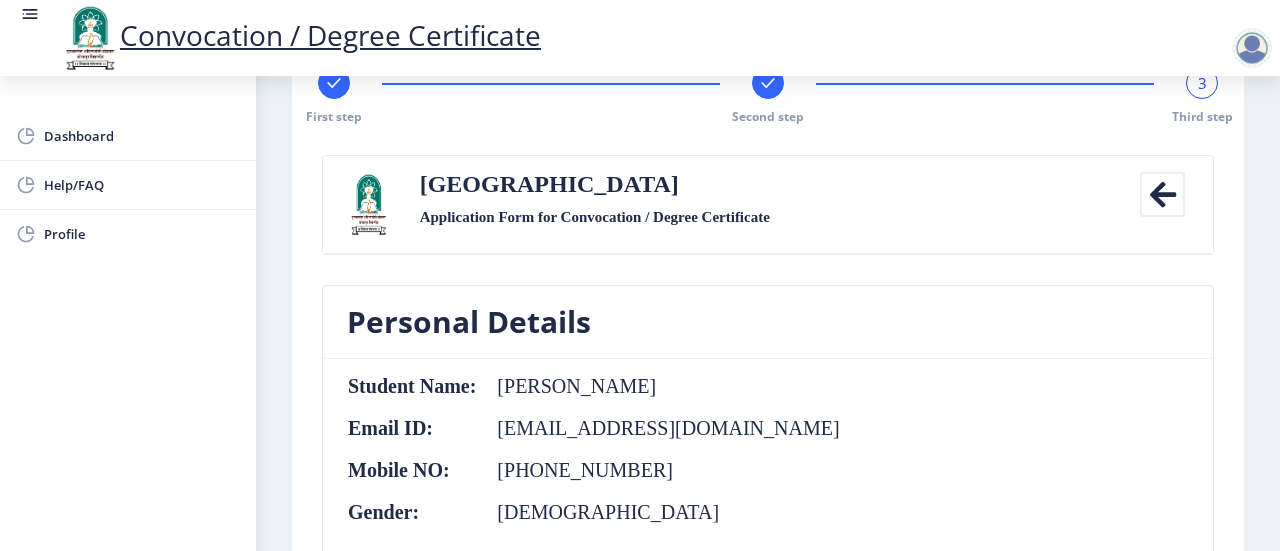 type 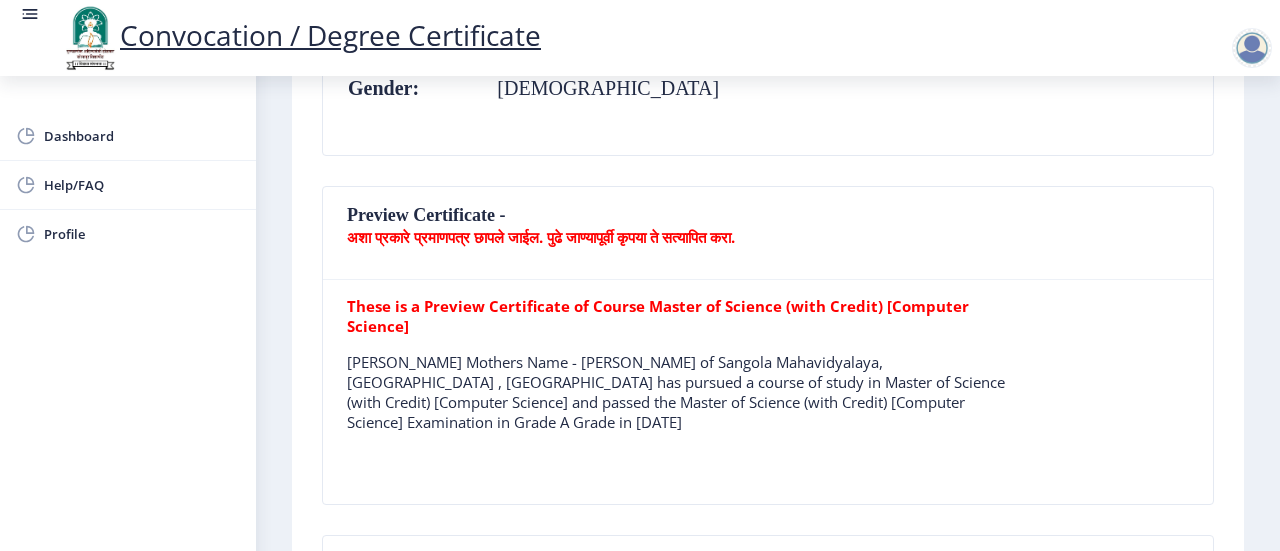 scroll, scrollTop: 478, scrollLeft: 0, axis: vertical 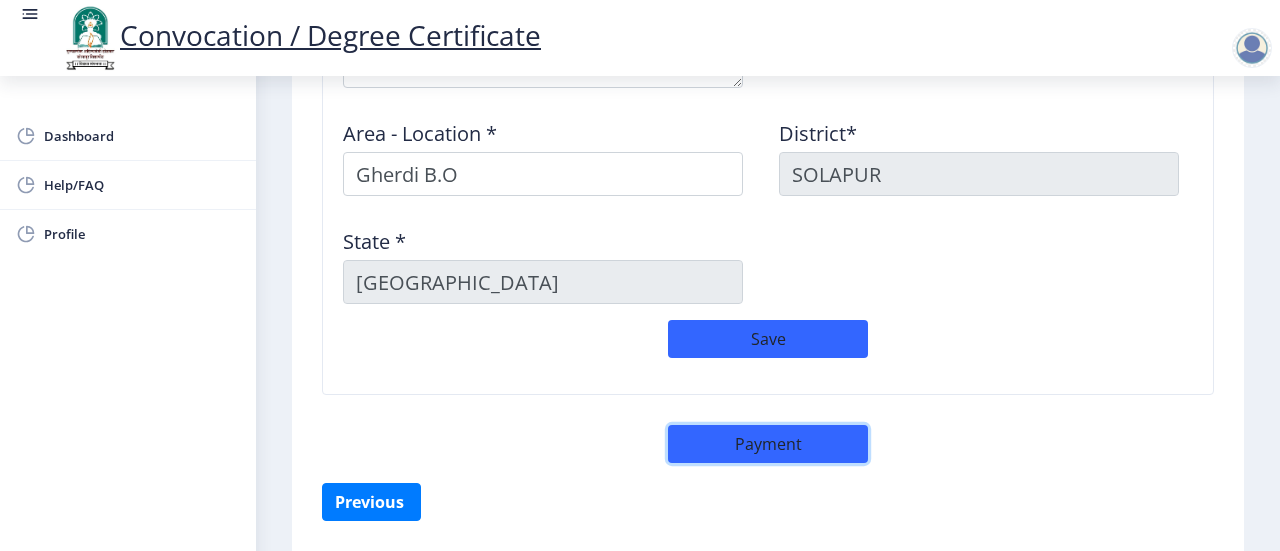 click on "Payment" 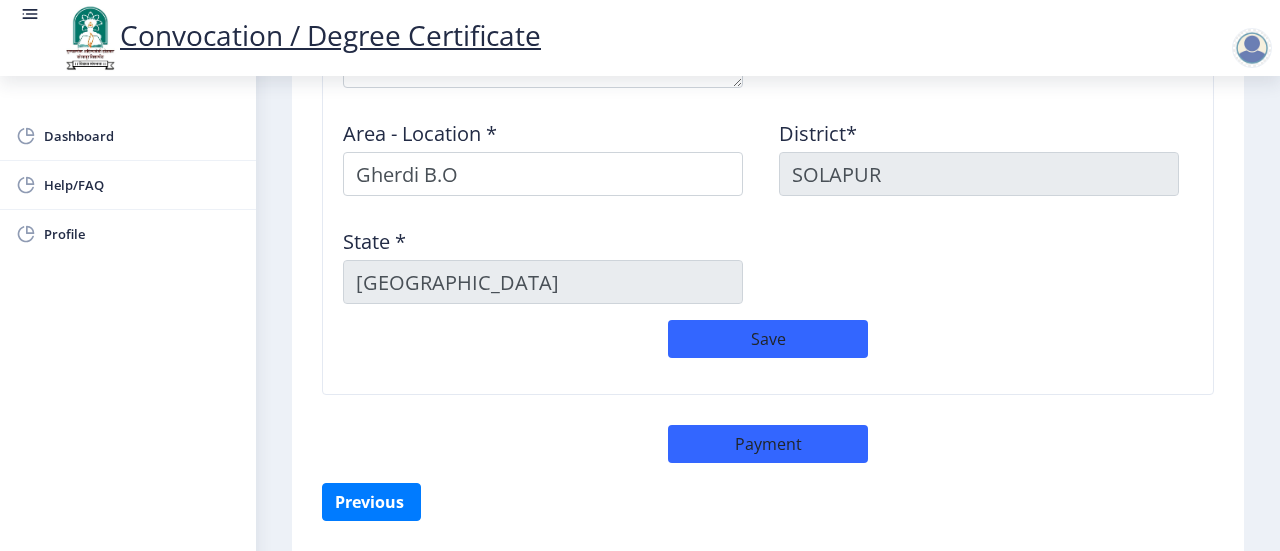 select on "sealed" 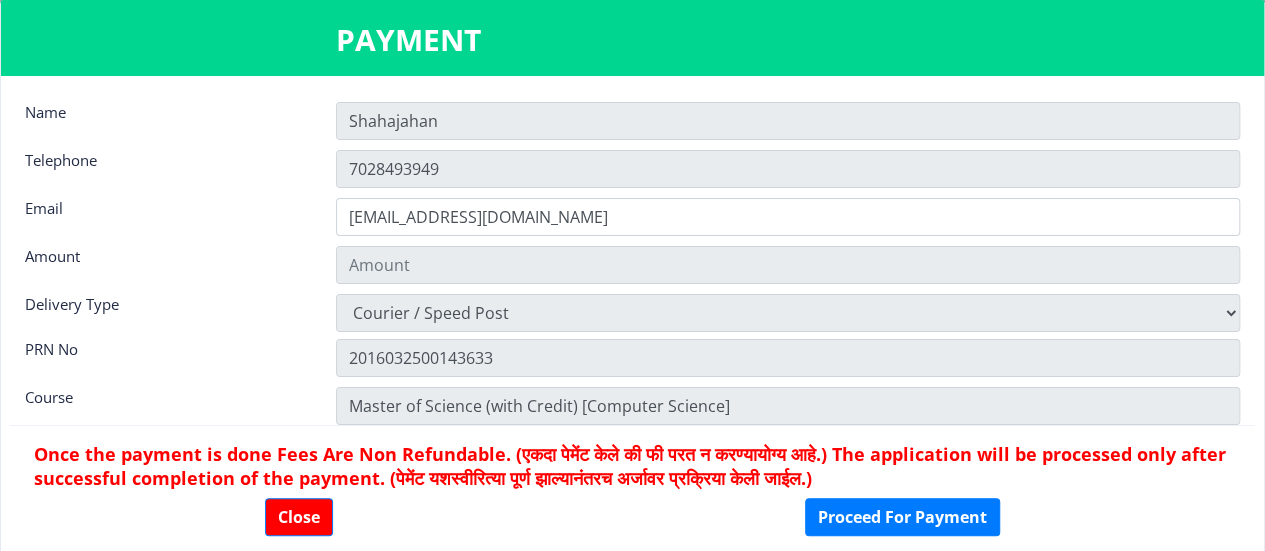 type on "600" 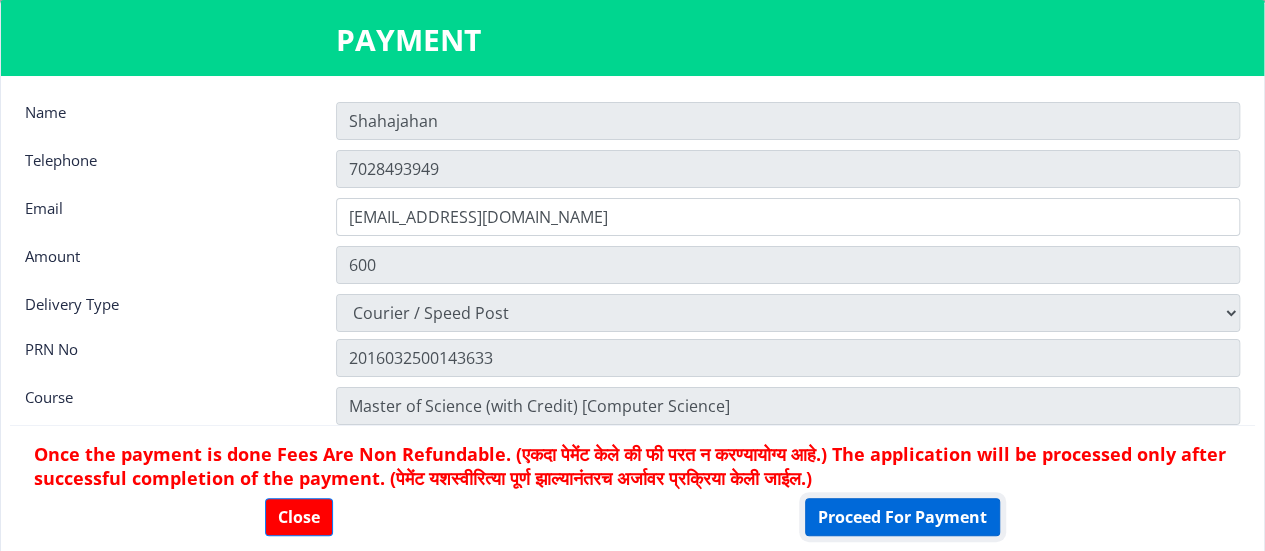click on "Proceed For Payment" 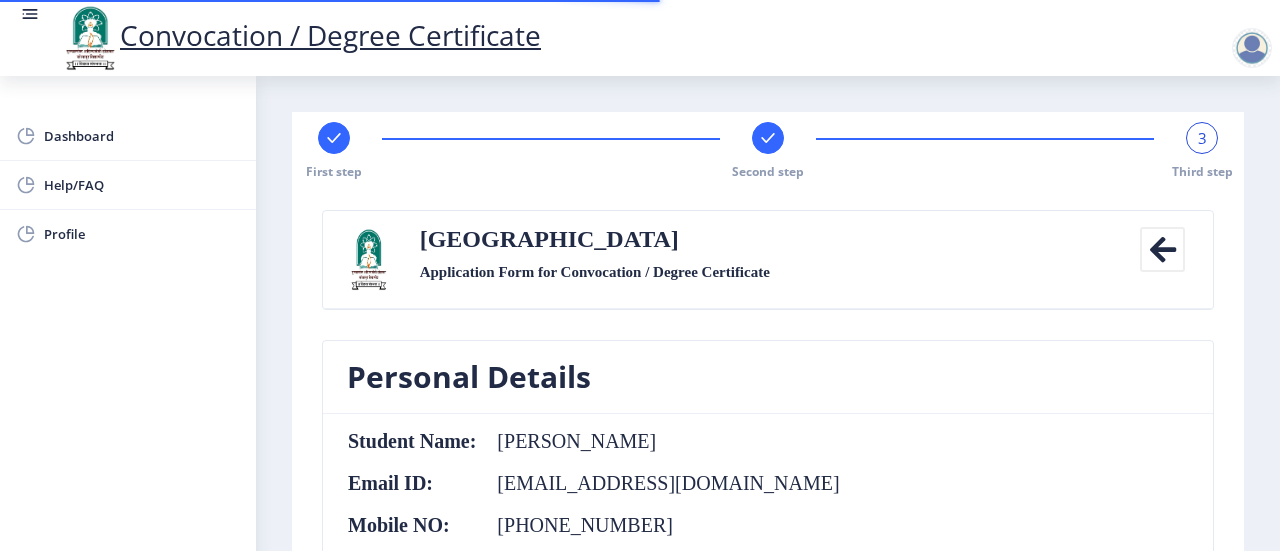 scroll, scrollTop: 0, scrollLeft: 0, axis: both 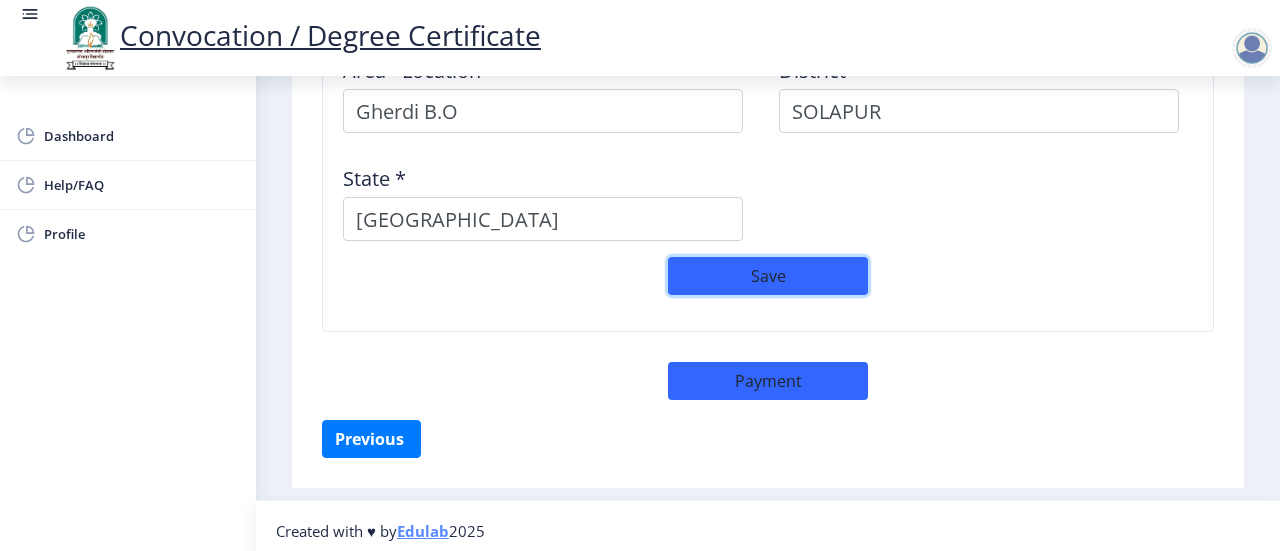 click on "Save" 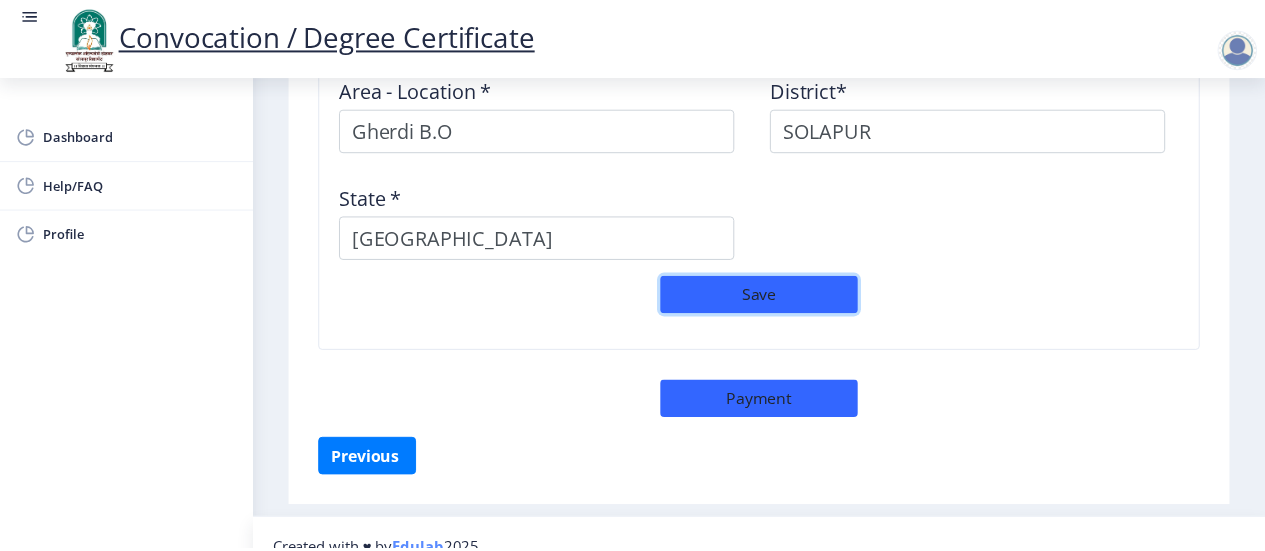 scroll, scrollTop: 1899, scrollLeft: 0, axis: vertical 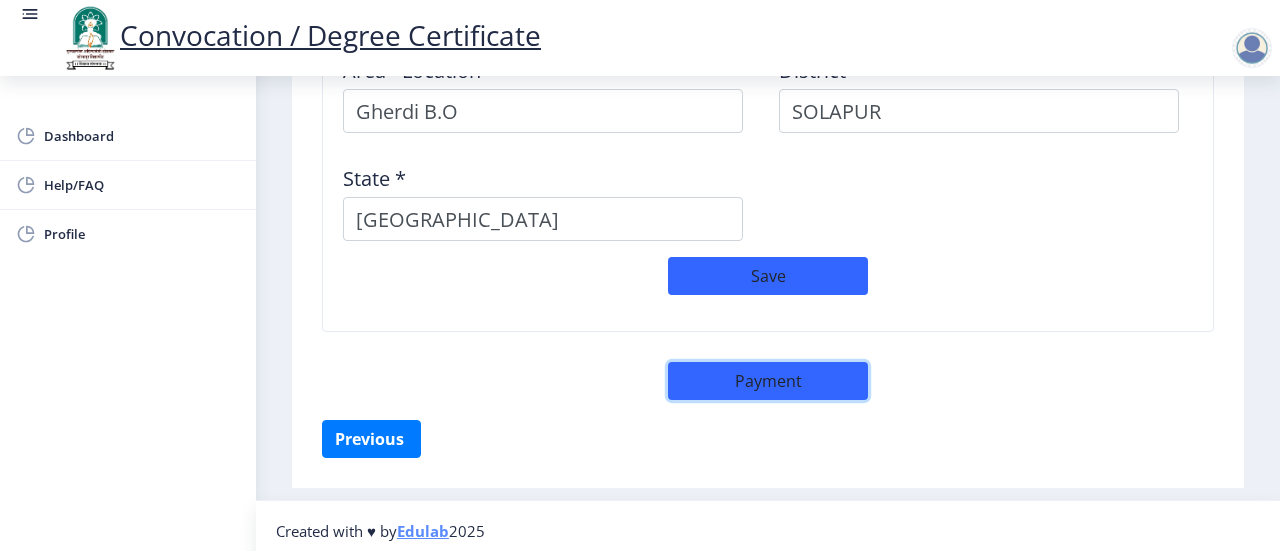 click on "Payment" 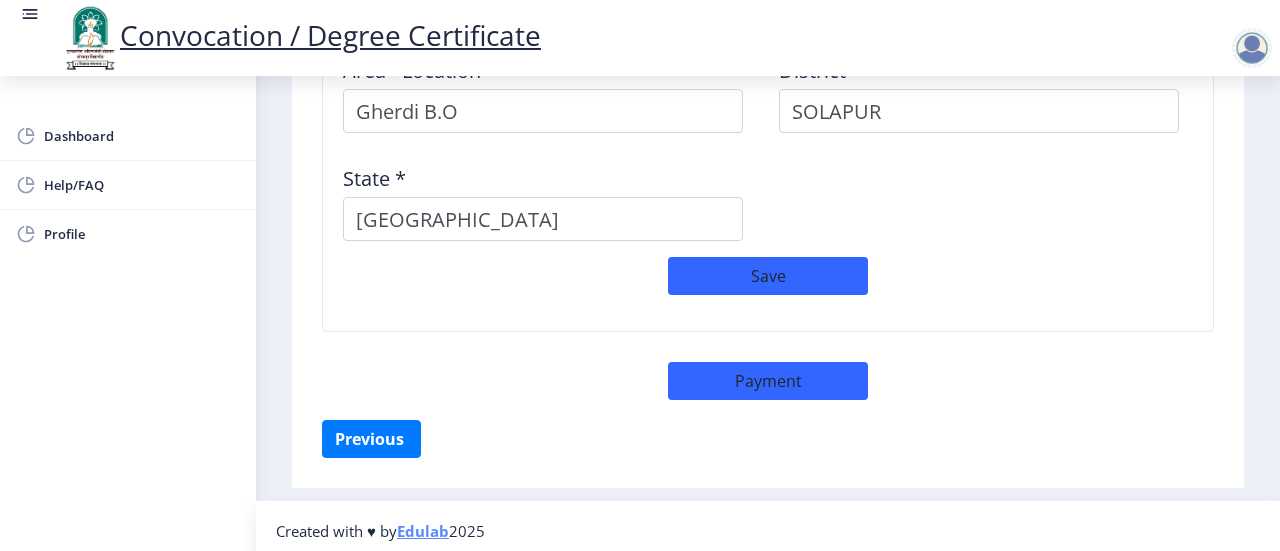 select on "sealed" 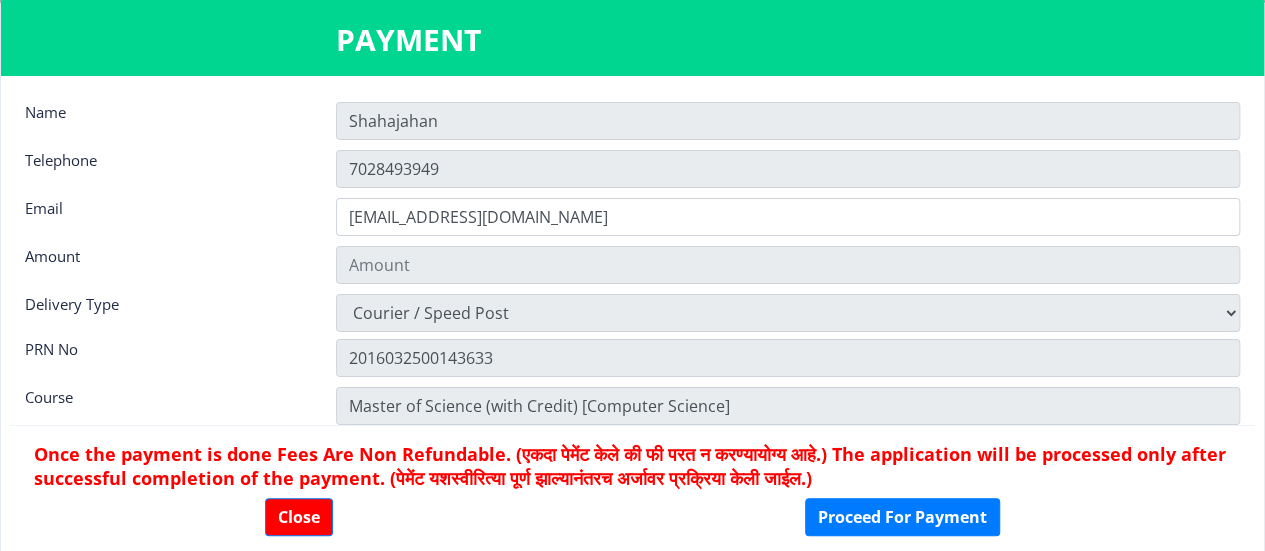 type on "600" 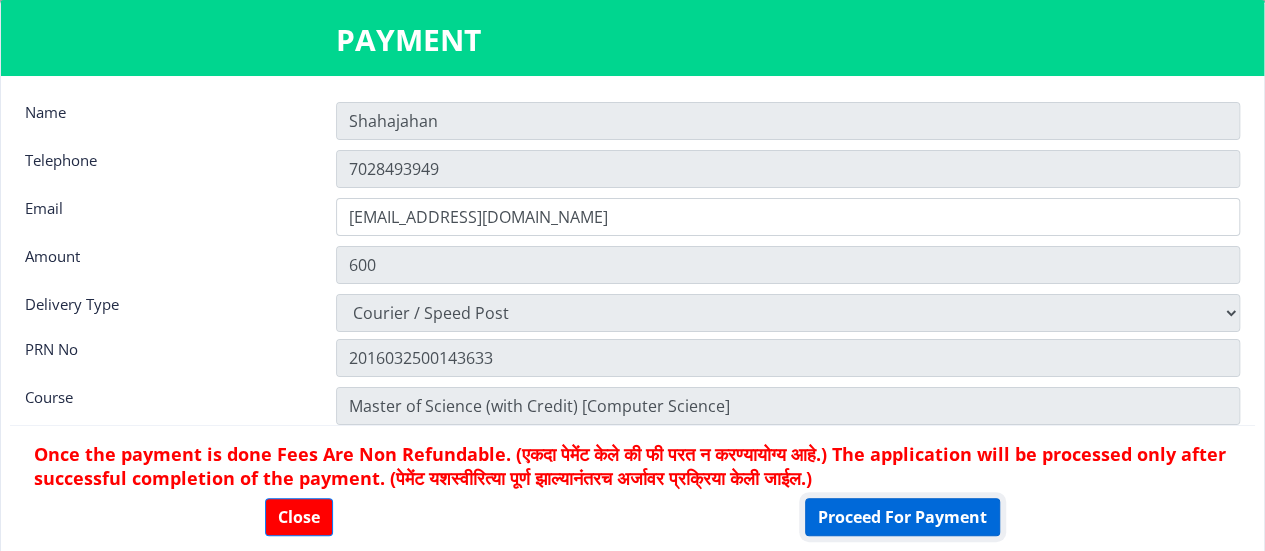click on "Proceed For Payment" 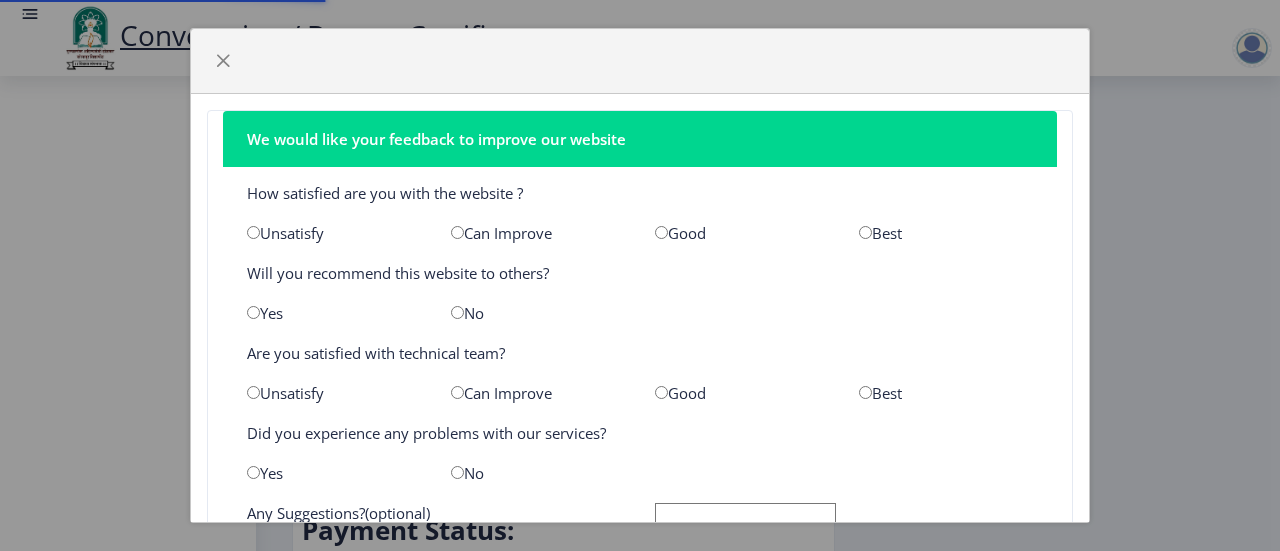 scroll, scrollTop: 0, scrollLeft: 0, axis: both 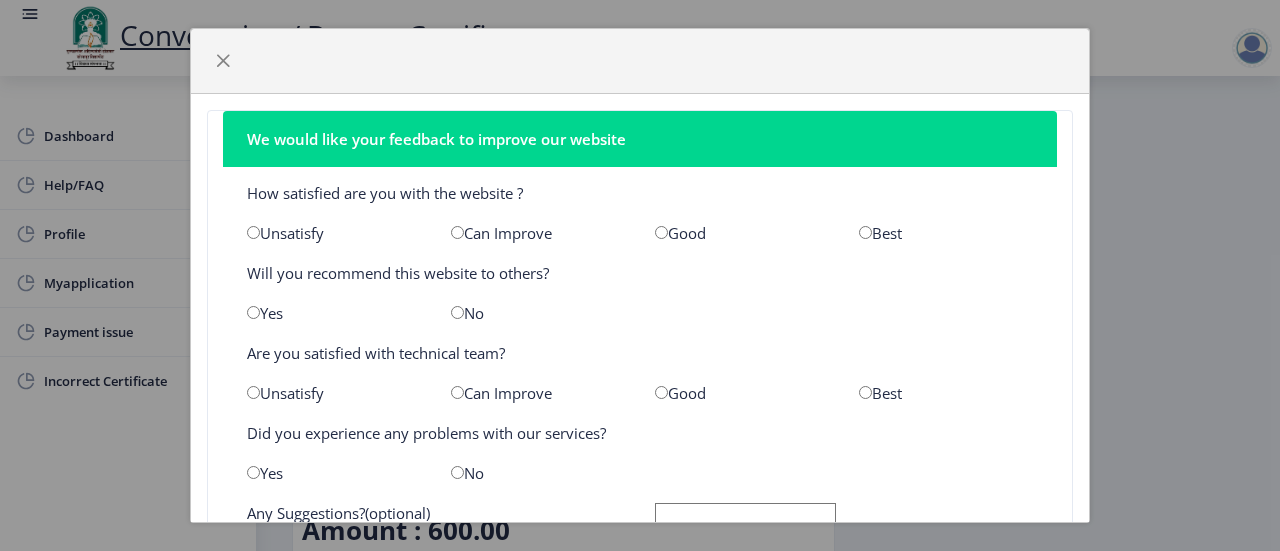 click at bounding box center (457, 232) 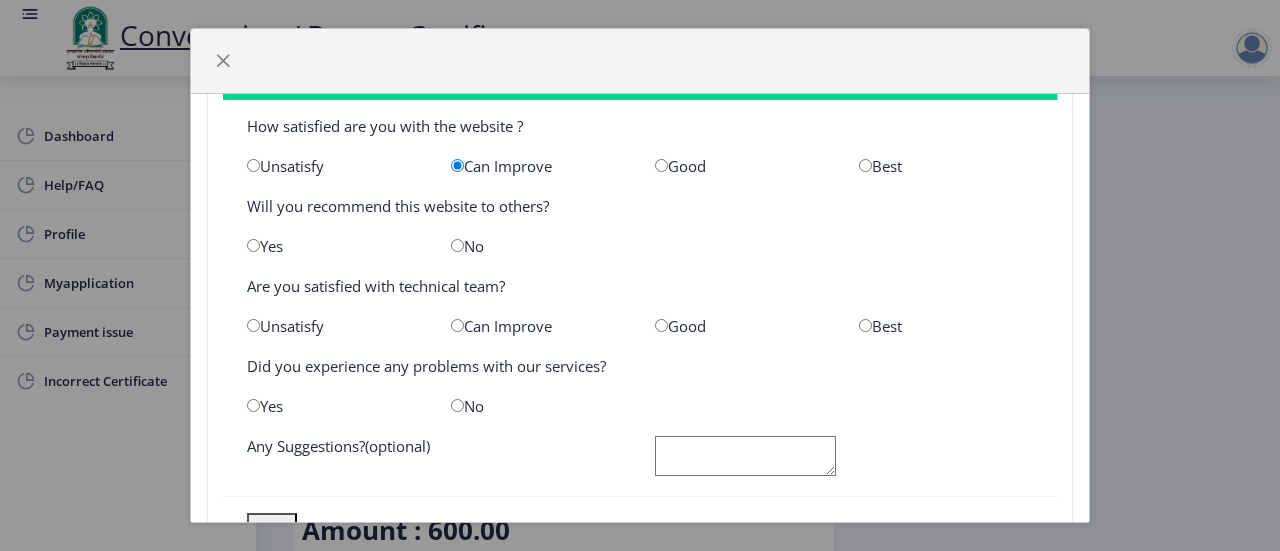 scroll, scrollTop: 91, scrollLeft: 0, axis: vertical 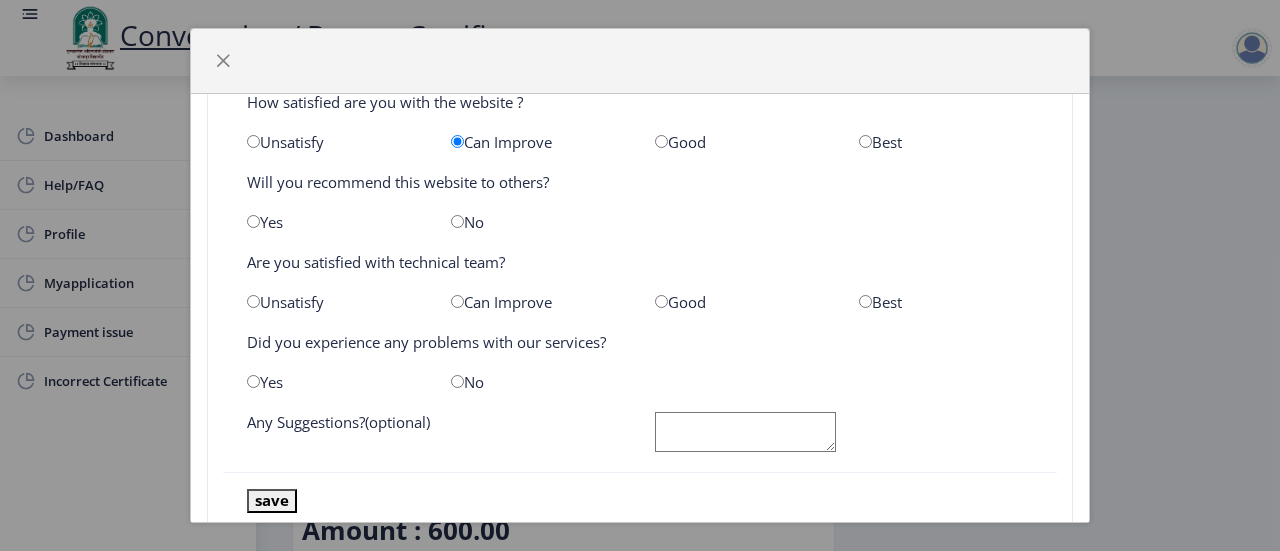 click at bounding box center (457, 221) 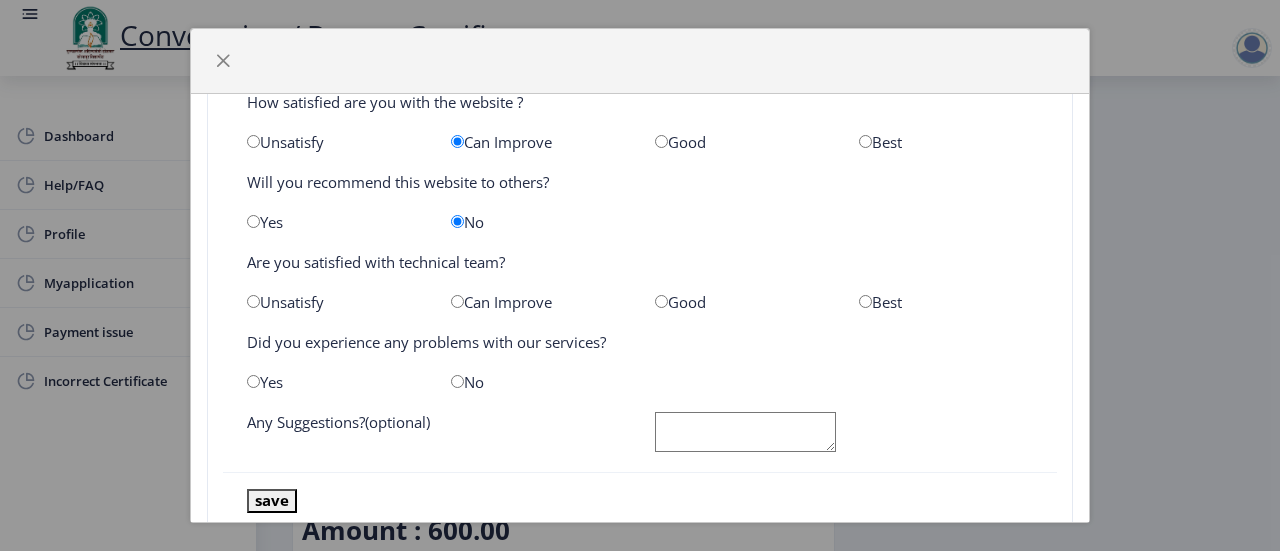 click on "Yes" 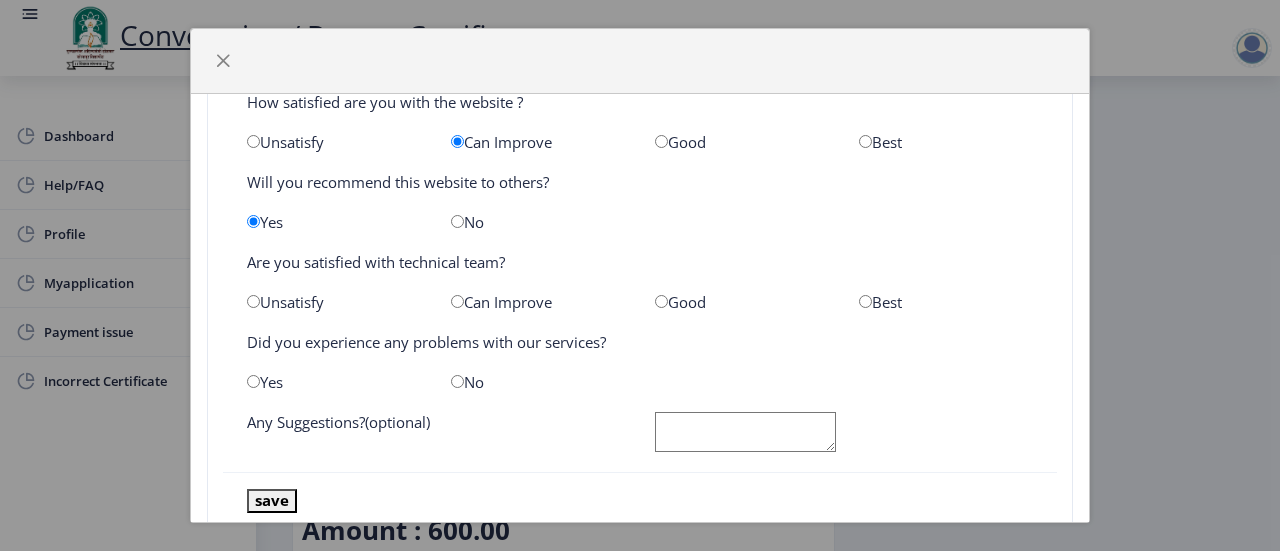 click at bounding box center [865, 301] 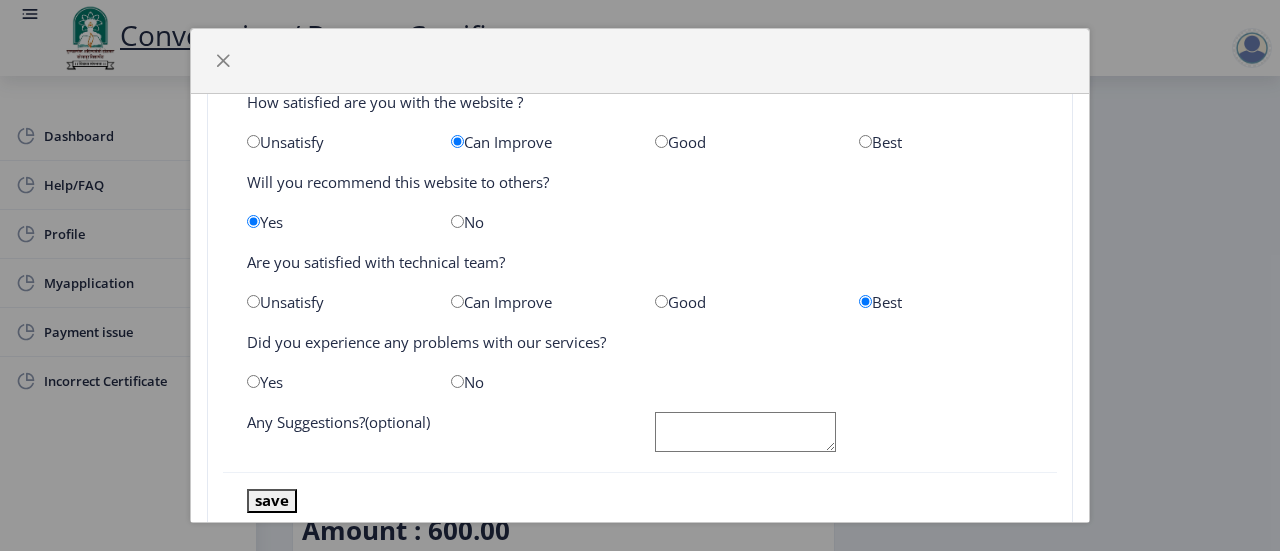click on "Yes" 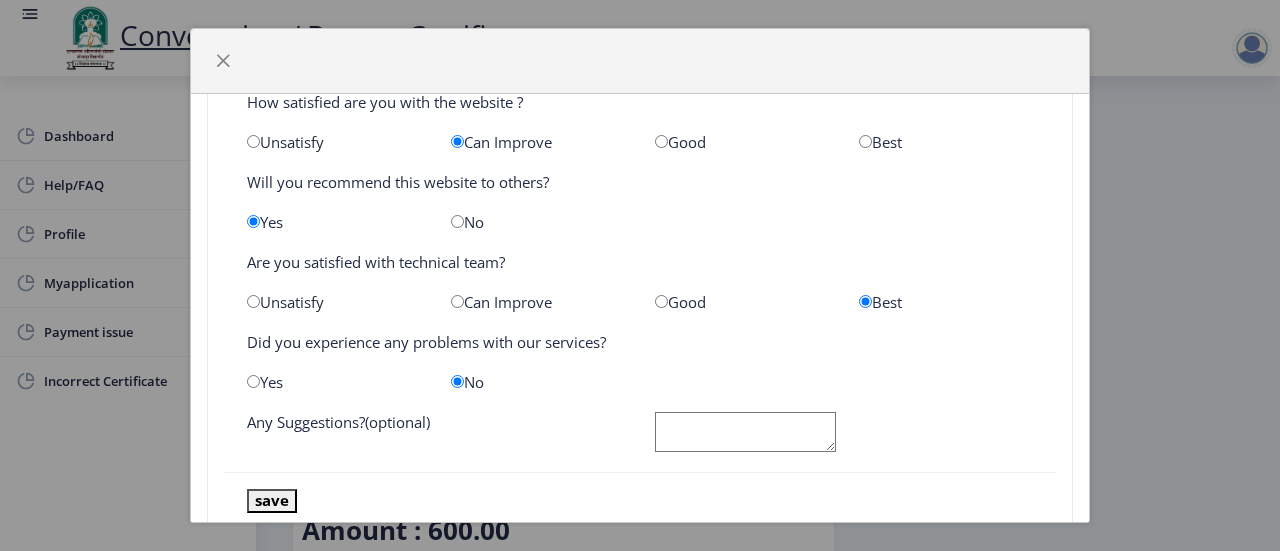 click on "Good" 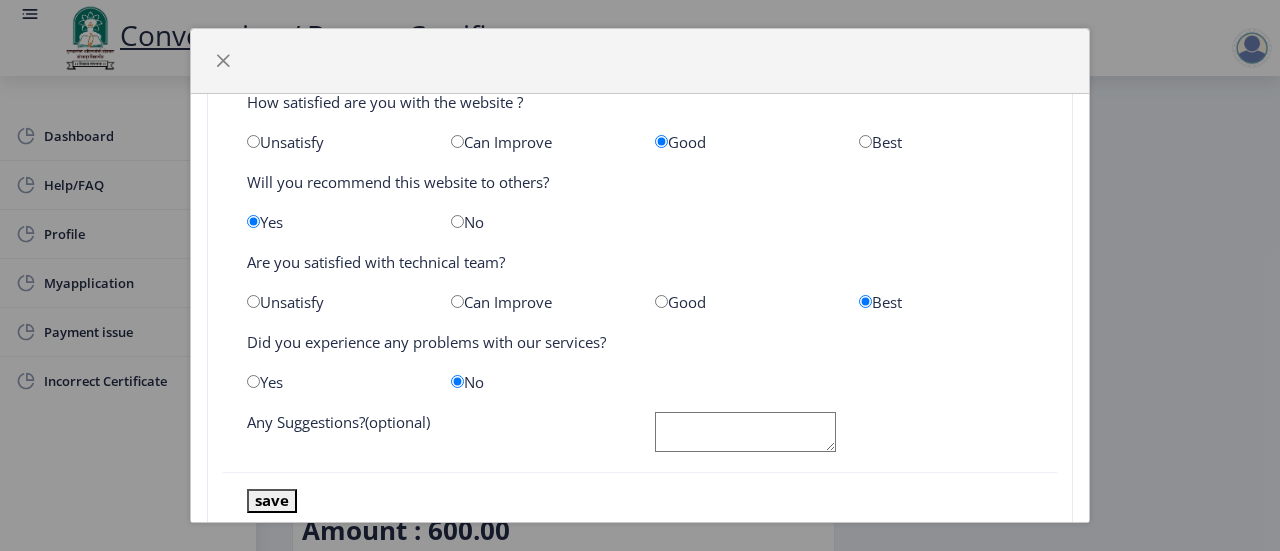 scroll, scrollTop: 141, scrollLeft: 0, axis: vertical 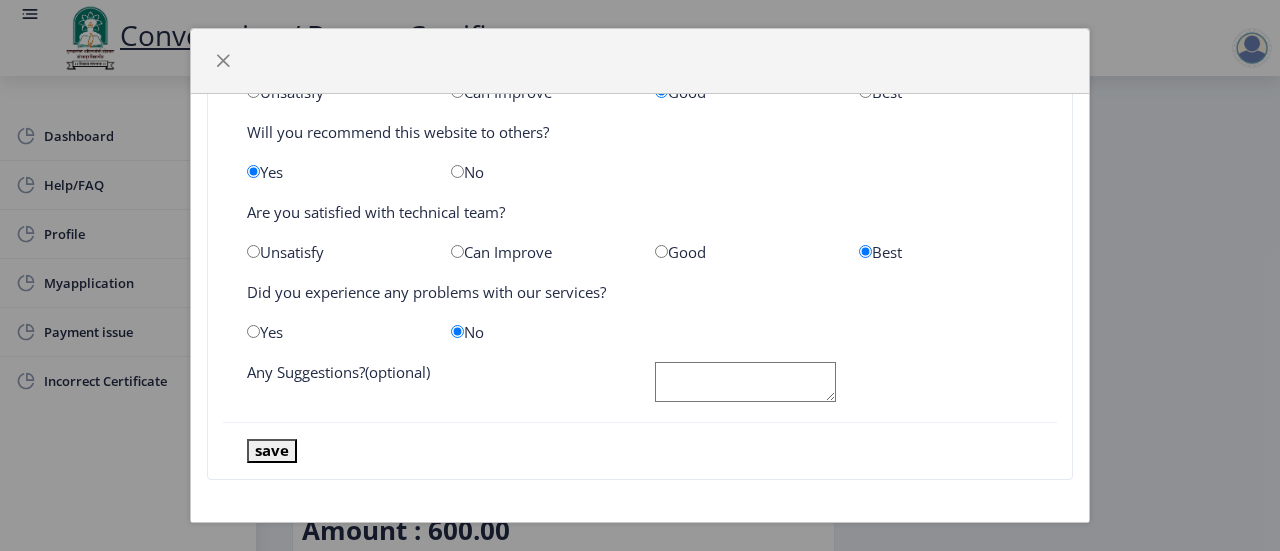 click at bounding box center (661, 251) 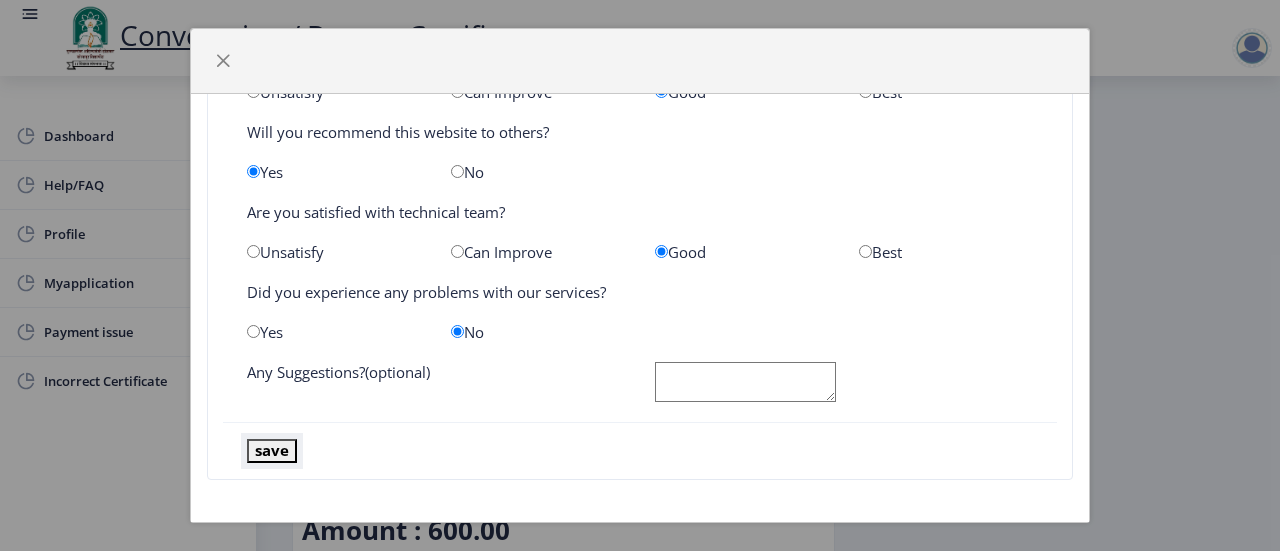 click on "save" 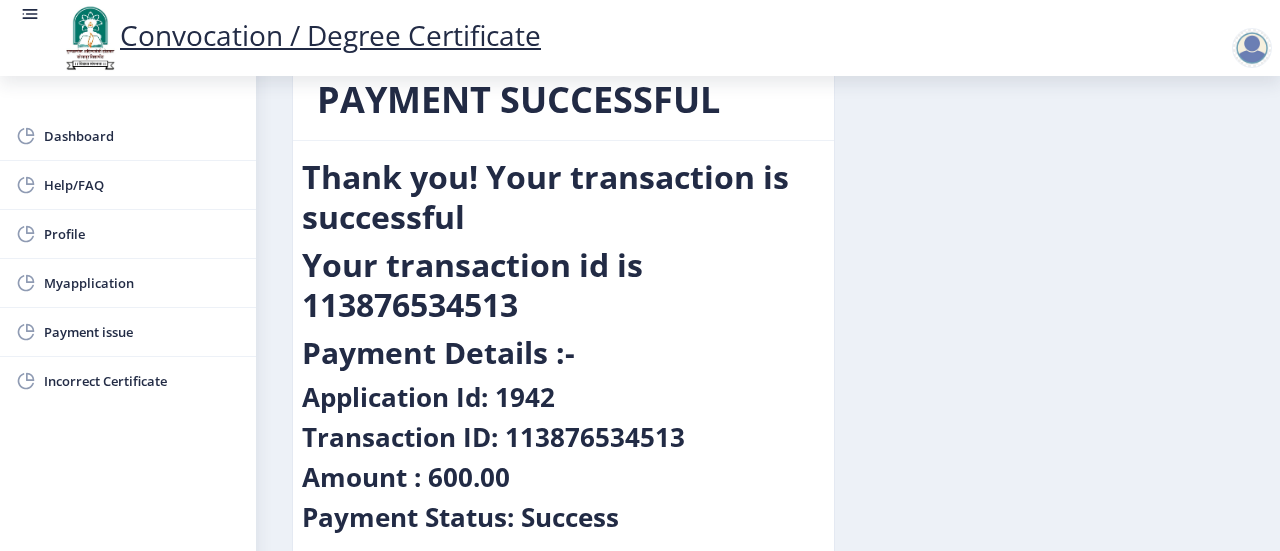 scroll, scrollTop: 109, scrollLeft: 0, axis: vertical 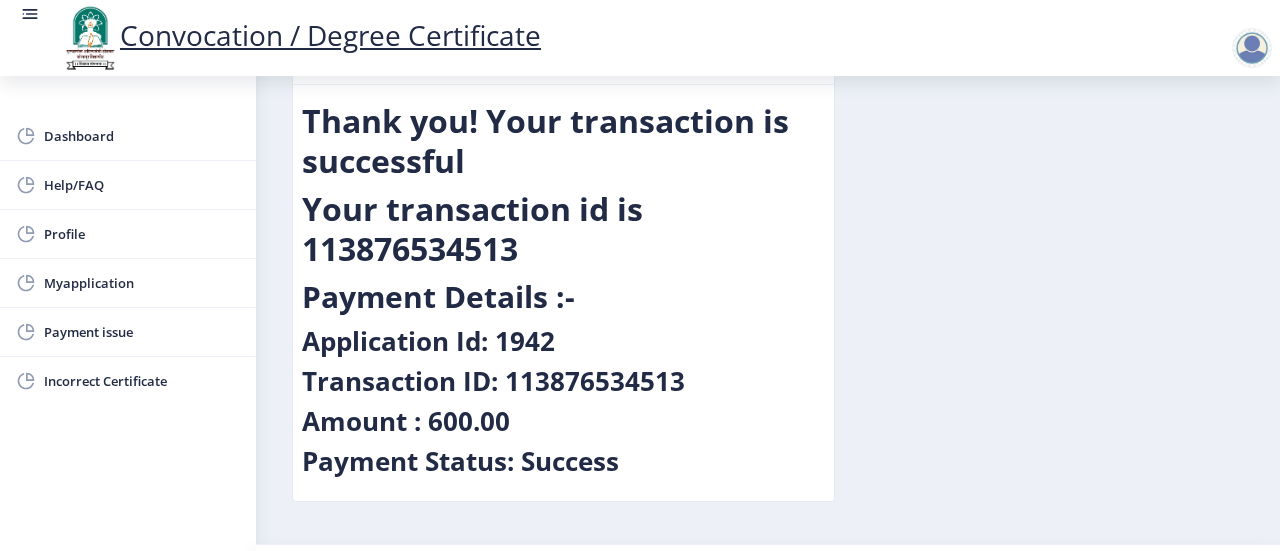 drag, startPoint x: 636, startPoint y: 466, endPoint x: 304, endPoint y: 99, distance: 494.88684 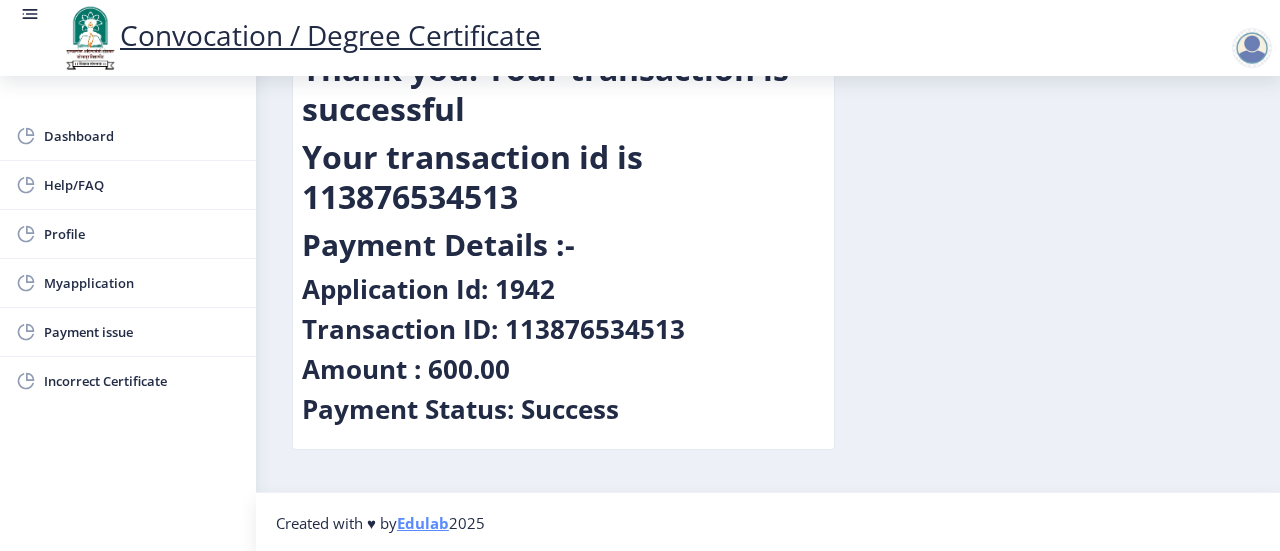 scroll, scrollTop: 0, scrollLeft: 0, axis: both 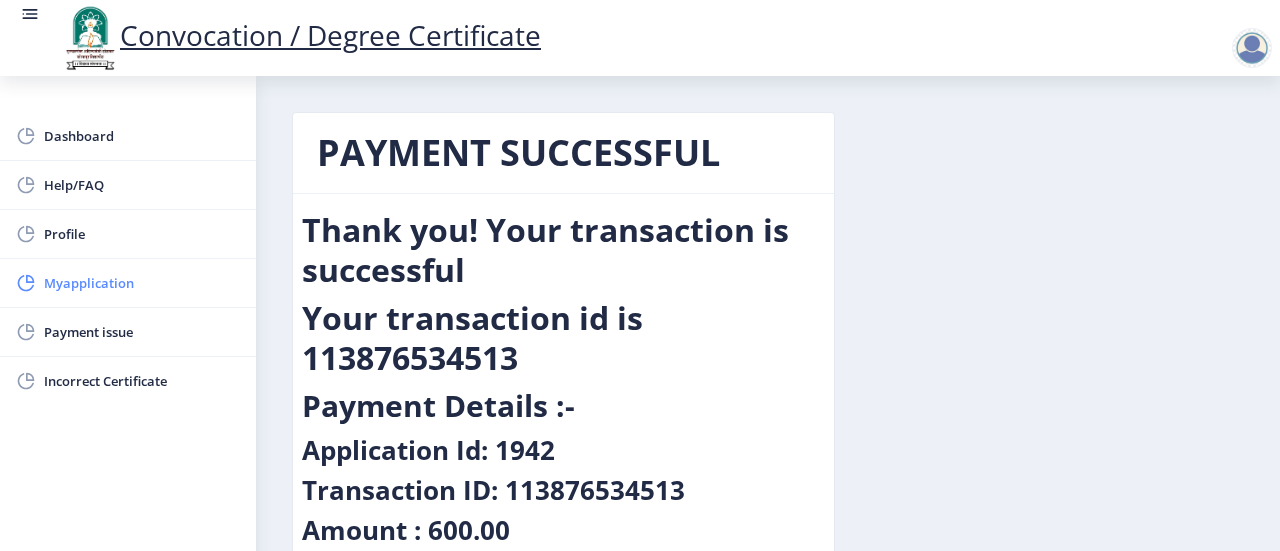 click on "Myapplication" 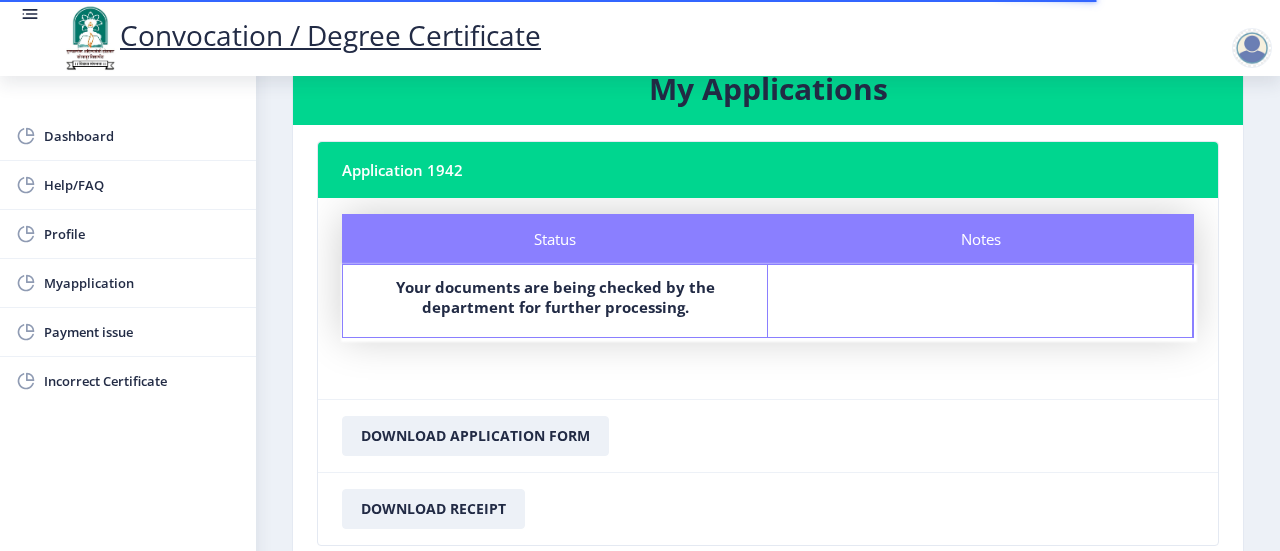 scroll, scrollTop: 58, scrollLeft: 0, axis: vertical 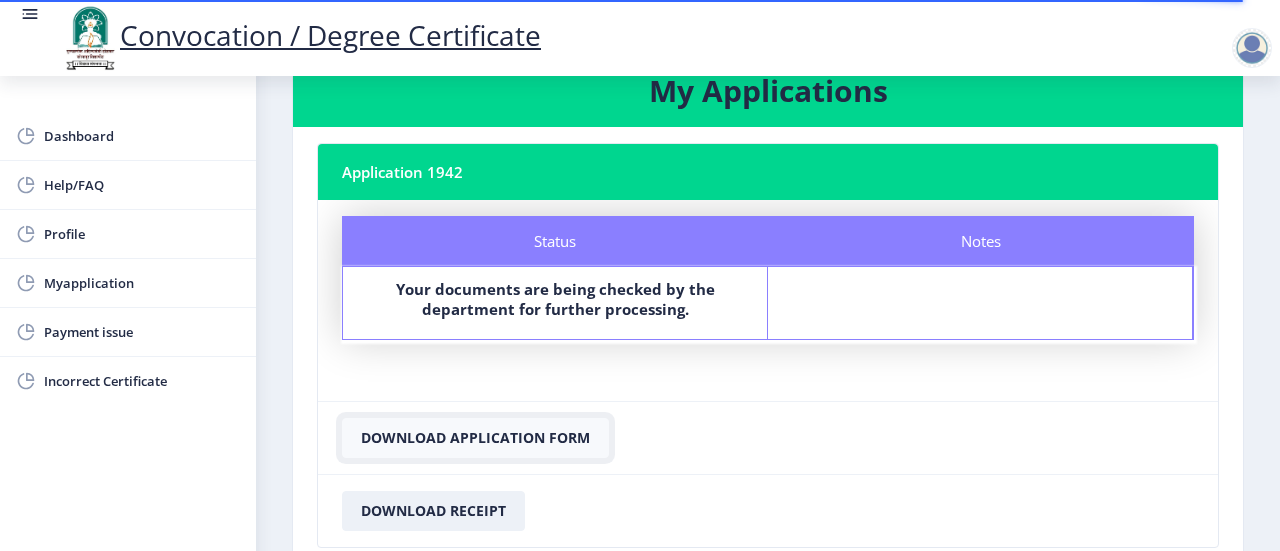 click on "Download Application Form" 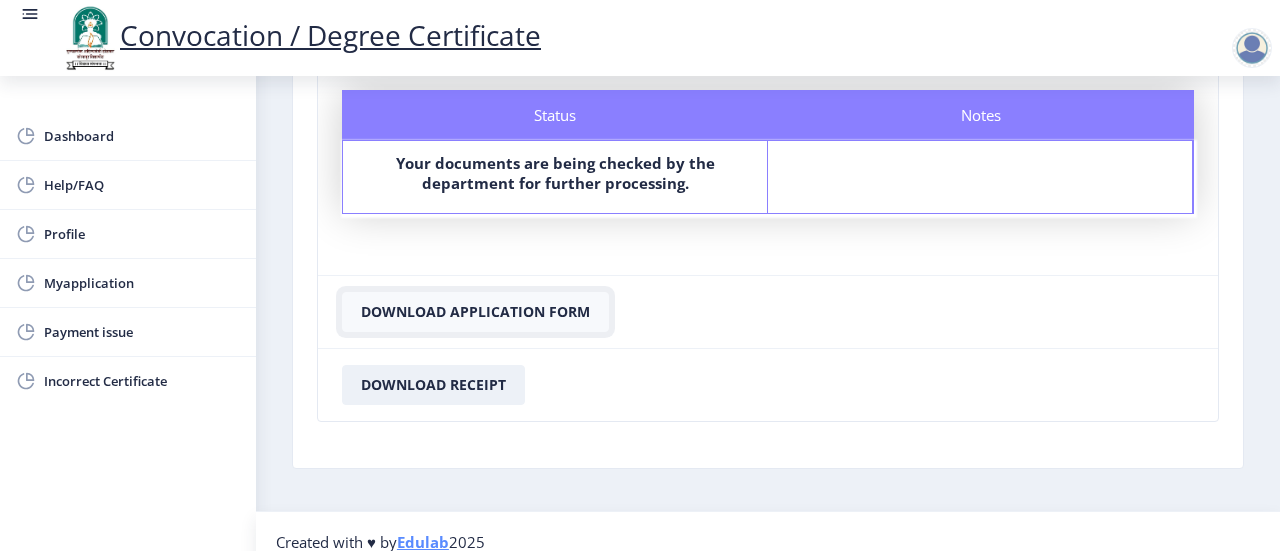 scroll, scrollTop: 192, scrollLeft: 0, axis: vertical 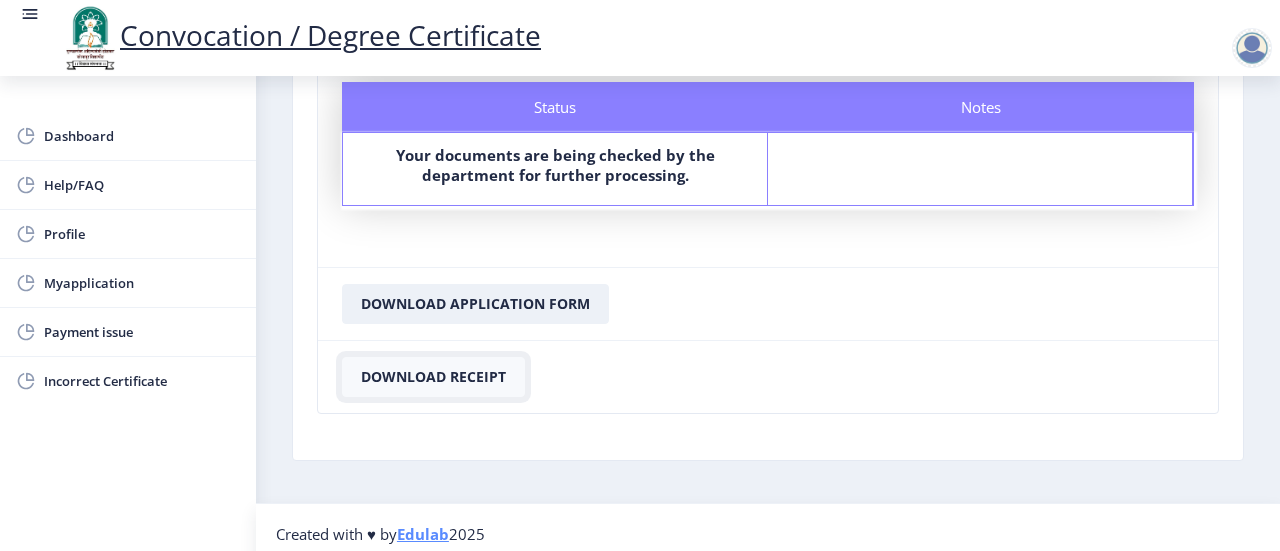 click on "Download Receipt" 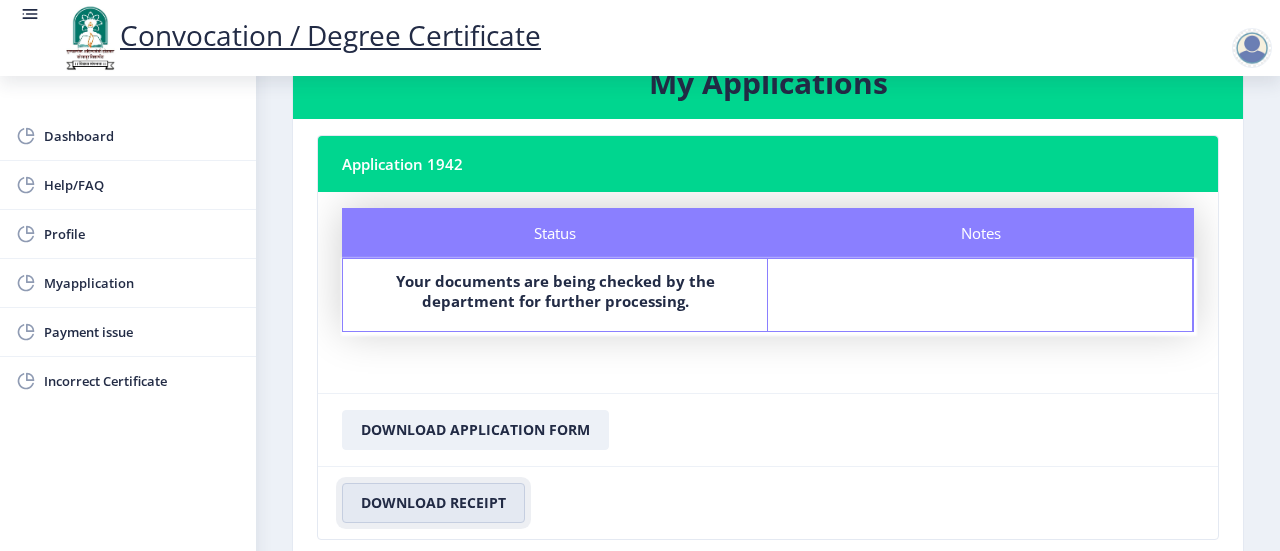 scroll, scrollTop: 152, scrollLeft: 0, axis: vertical 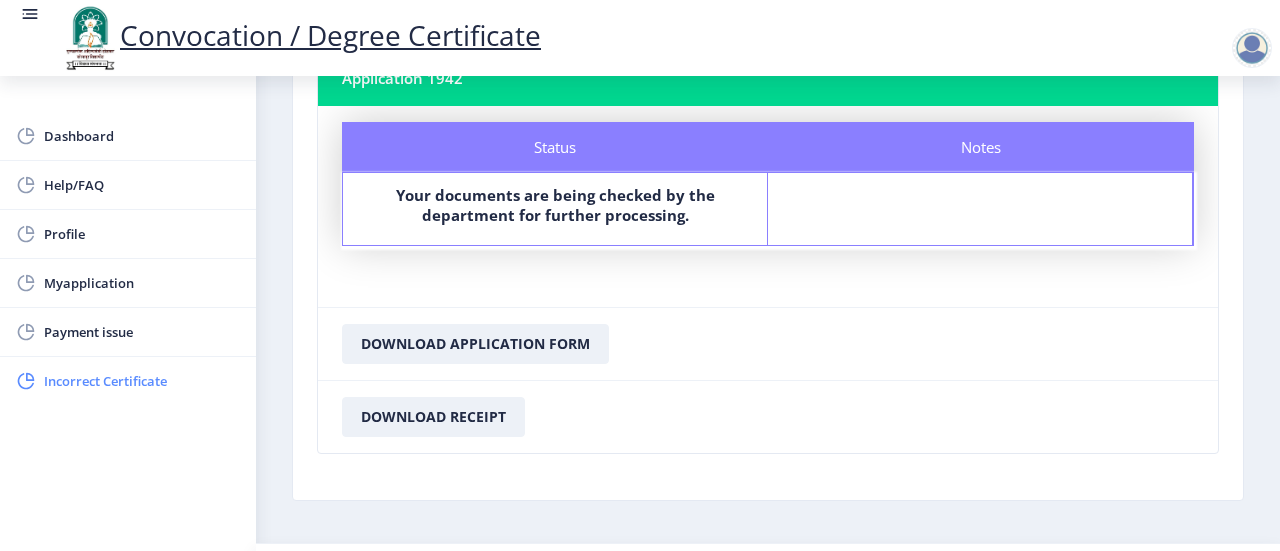 click on "Incorrect Certificate" 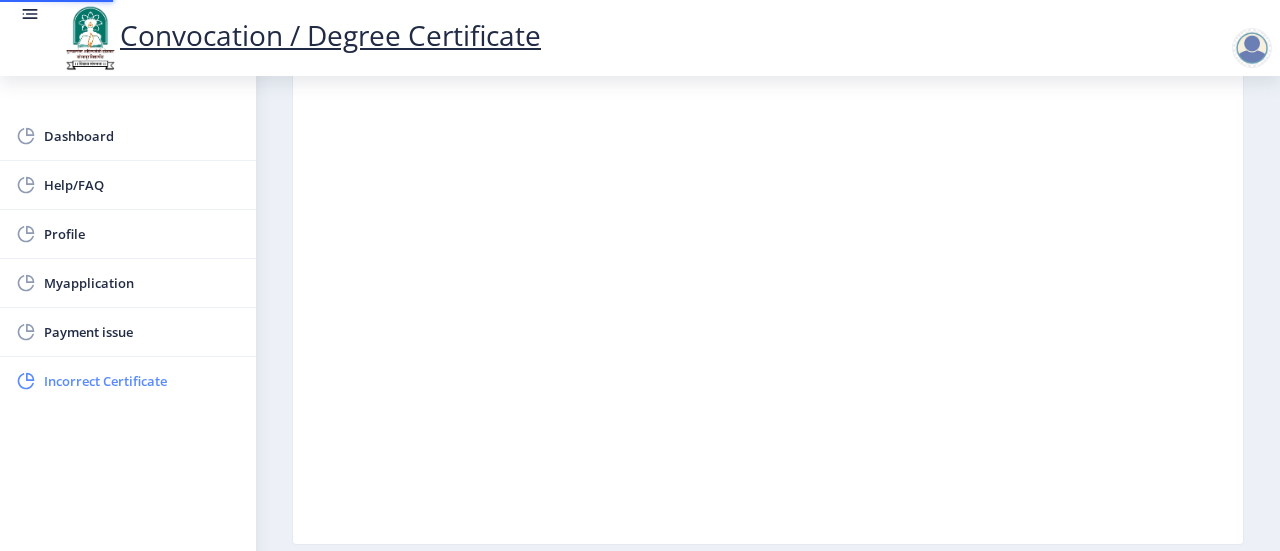 scroll, scrollTop: 0, scrollLeft: 0, axis: both 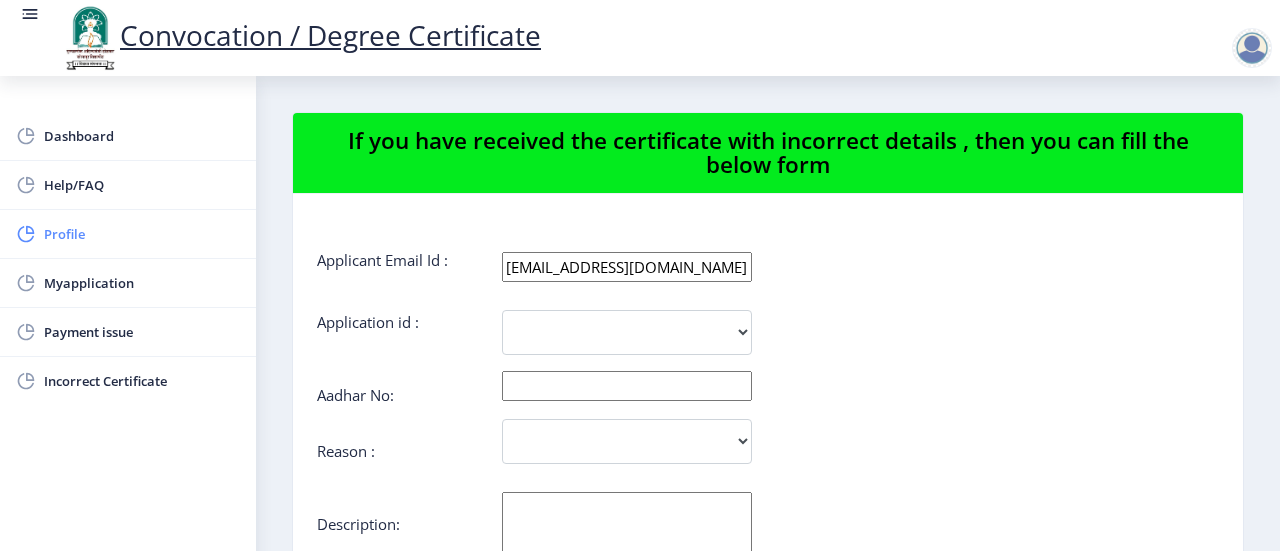 click on "Profile" 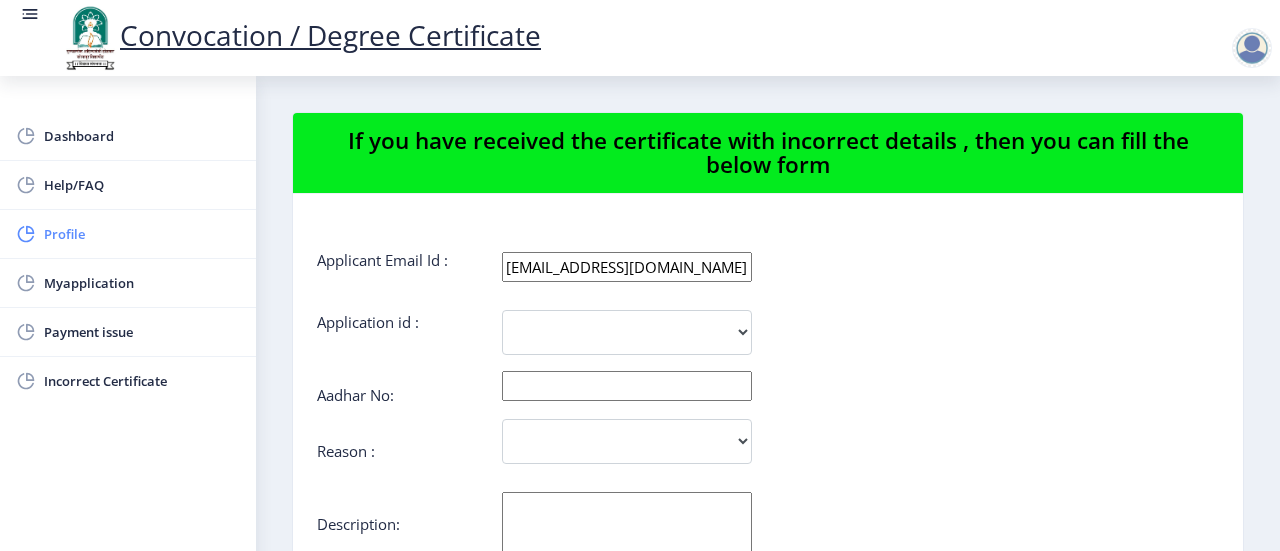 select 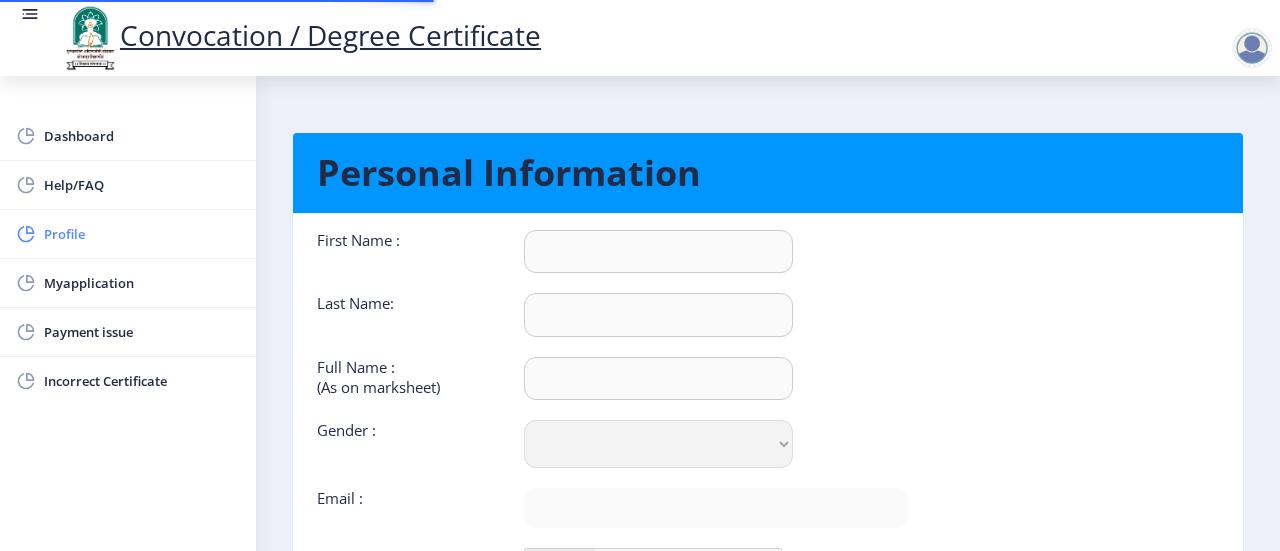 type on "Shahajahan" 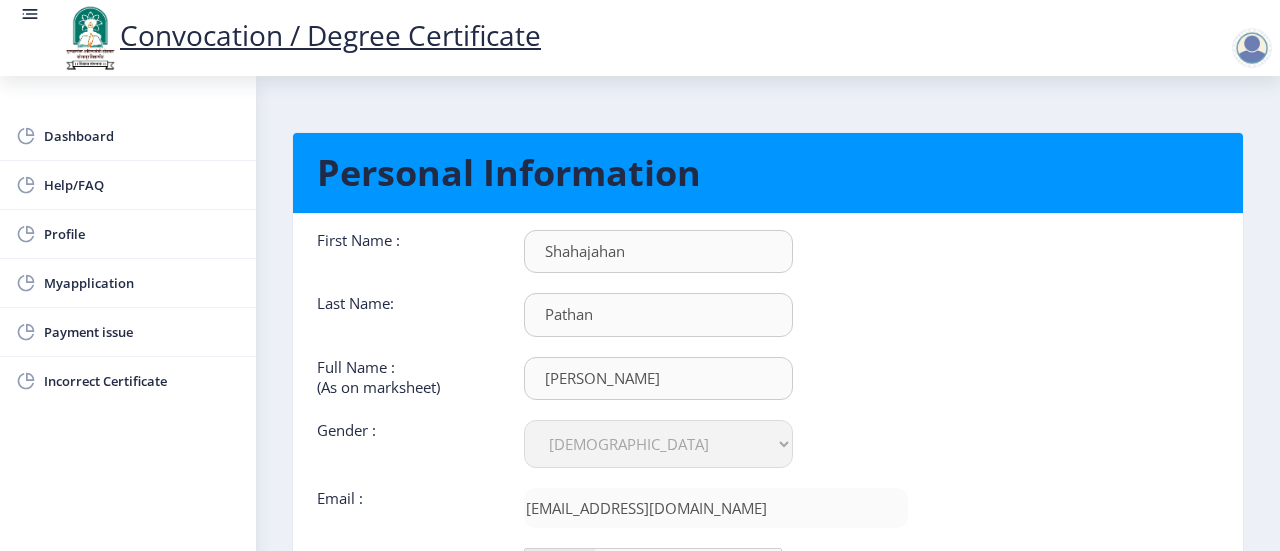 type on "702-849-39" 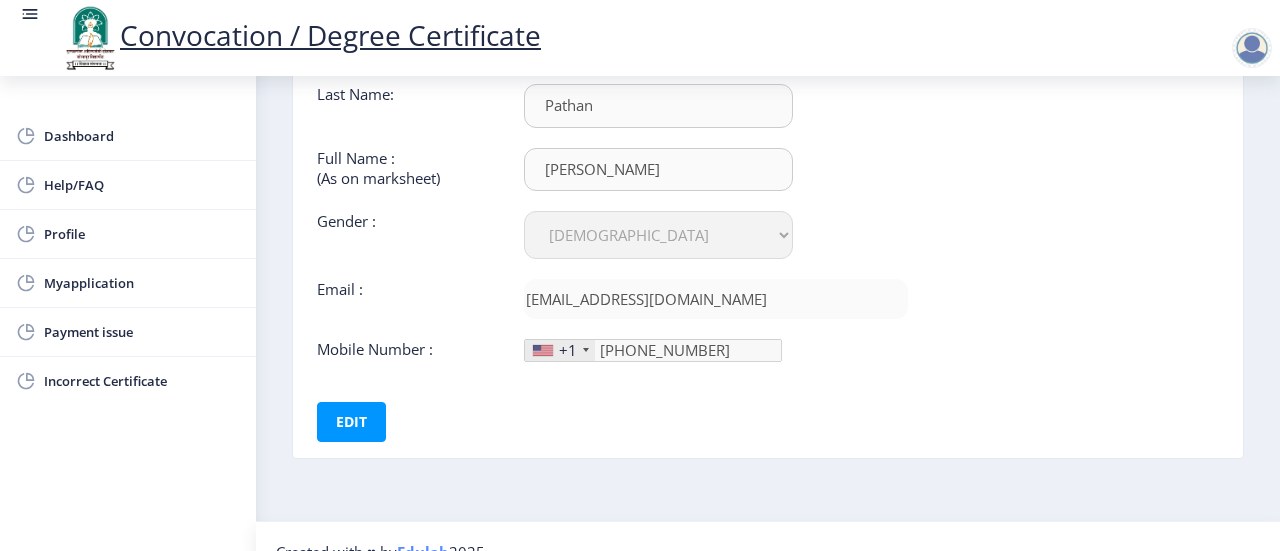 scroll, scrollTop: 235, scrollLeft: 0, axis: vertical 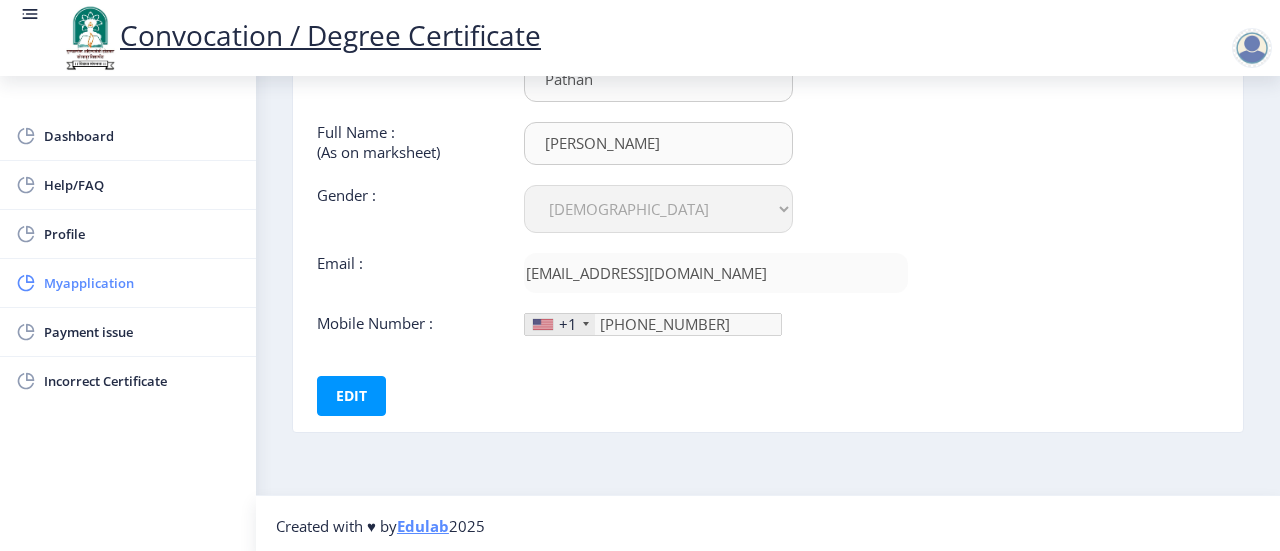 click on "Myapplication" 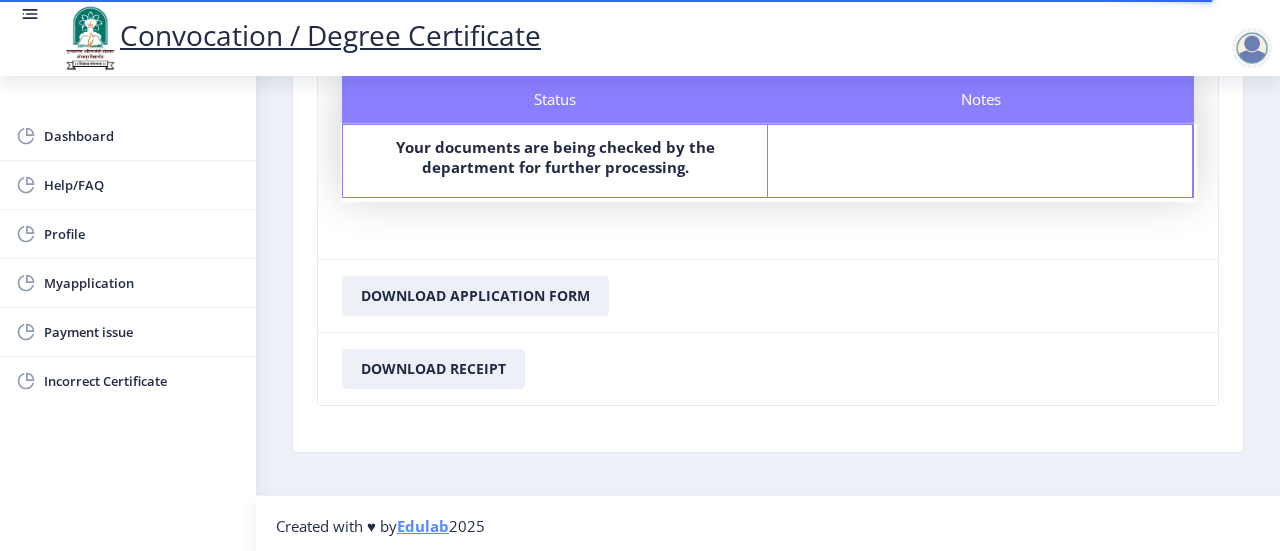 scroll, scrollTop: 0, scrollLeft: 0, axis: both 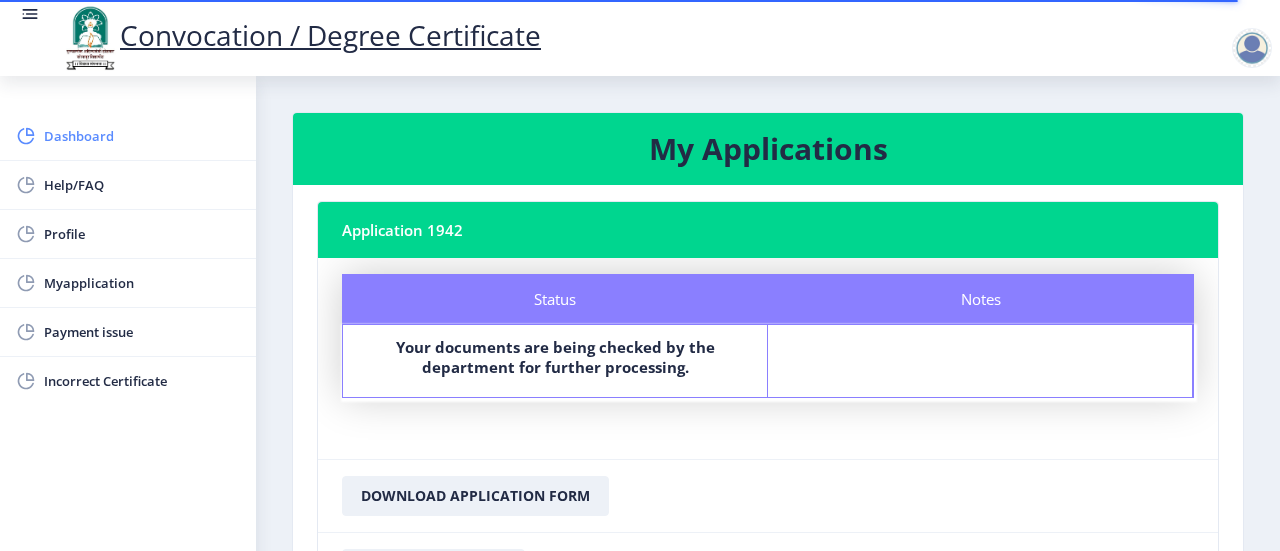 click on "Dashboard" 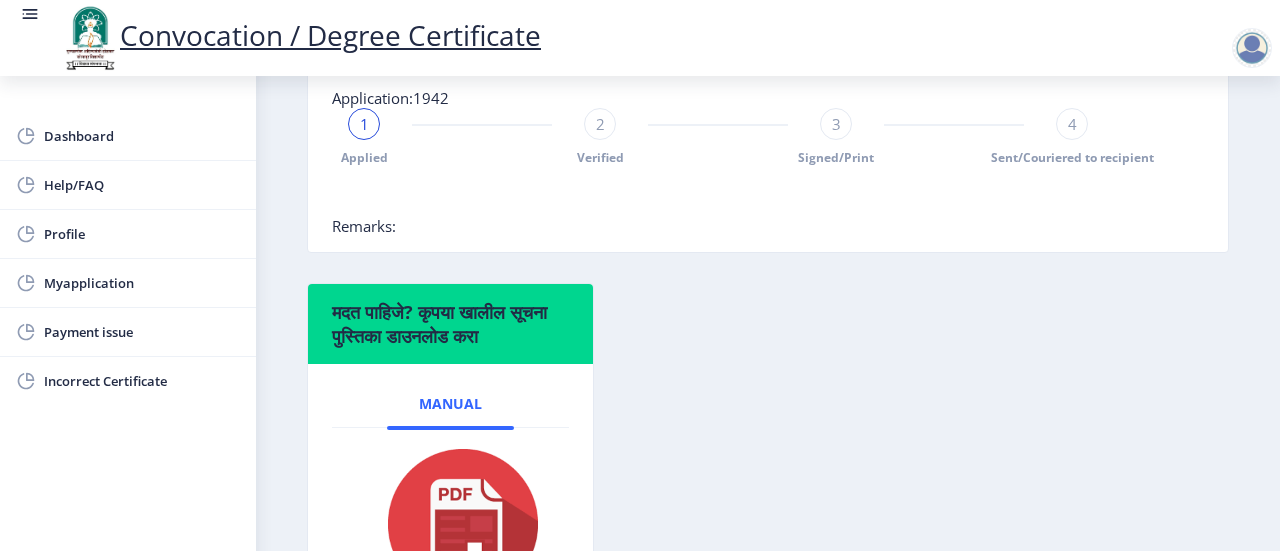 scroll, scrollTop: 744, scrollLeft: 0, axis: vertical 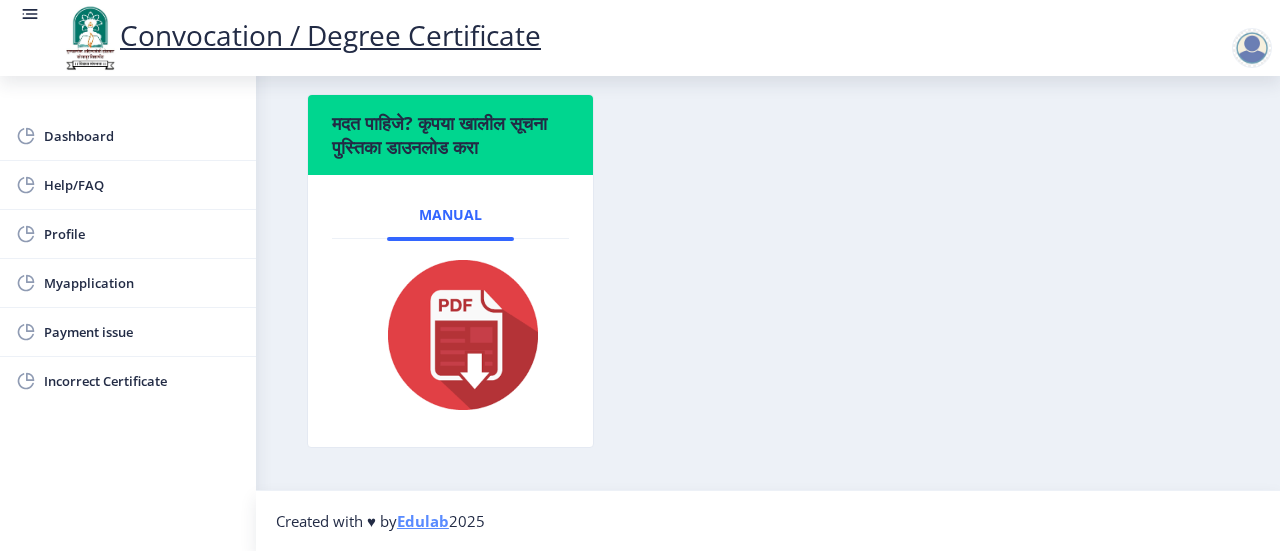 click 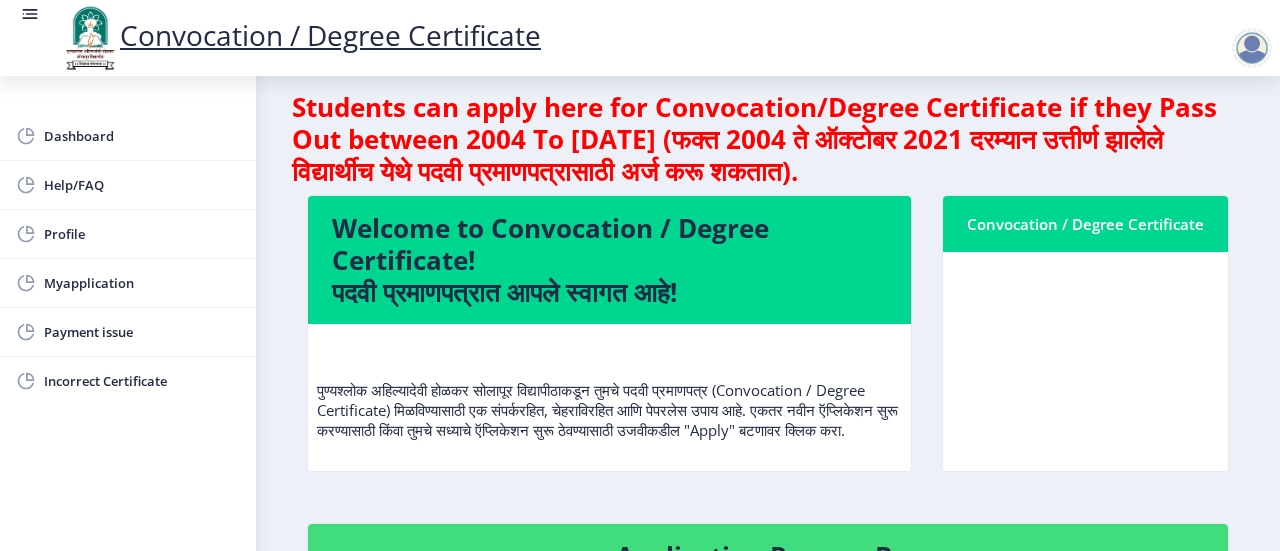 scroll, scrollTop: 0, scrollLeft: 0, axis: both 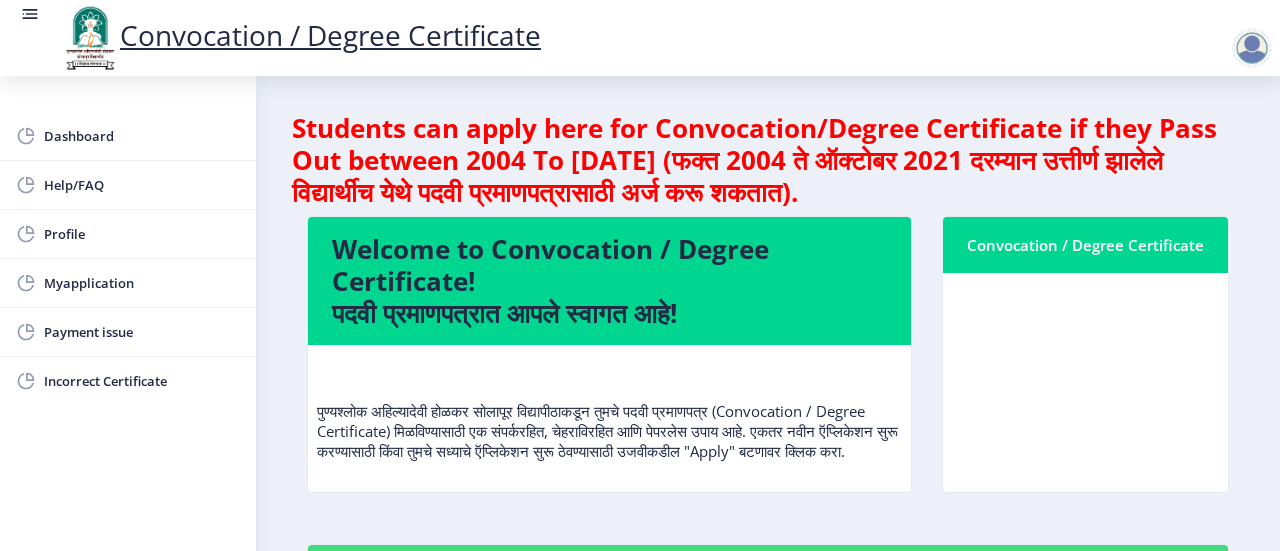 click 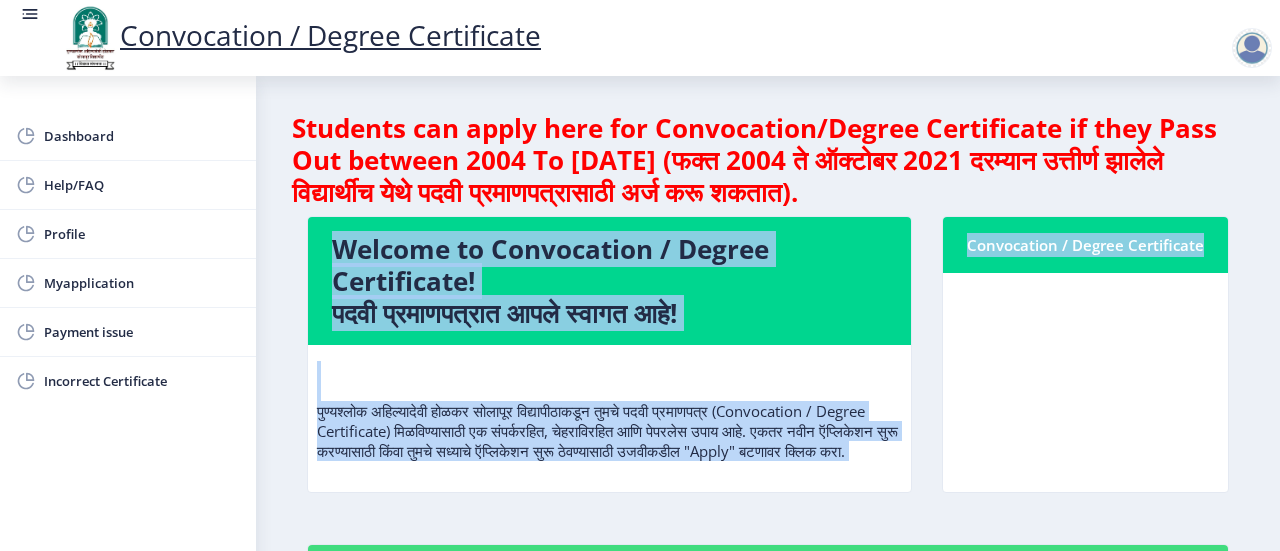 click 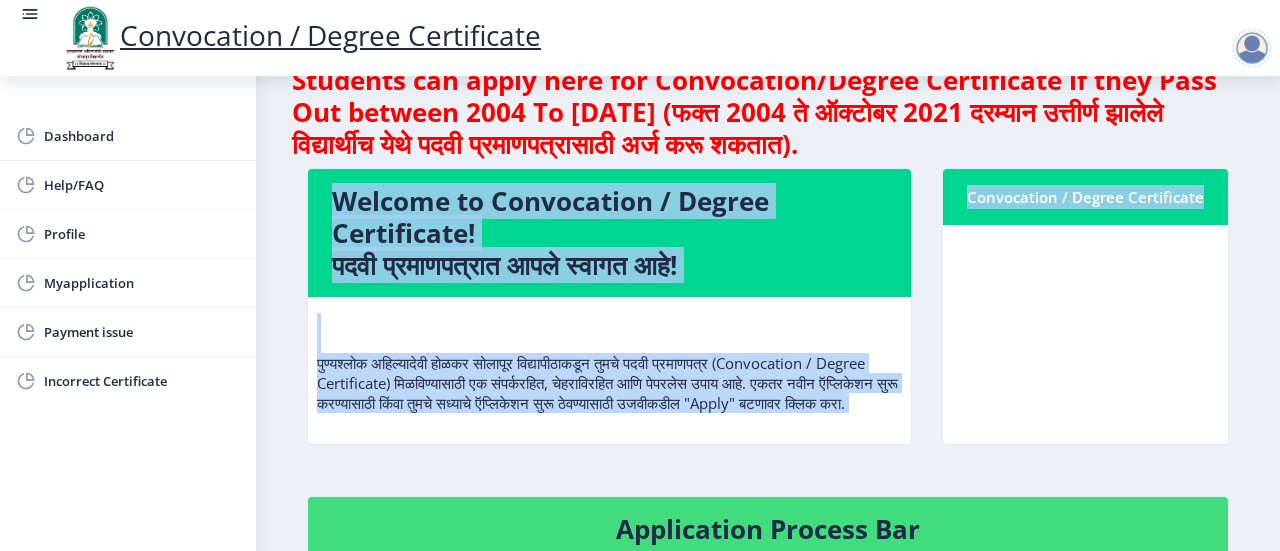 scroll, scrollTop: 0, scrollLeft: 0, axis: both 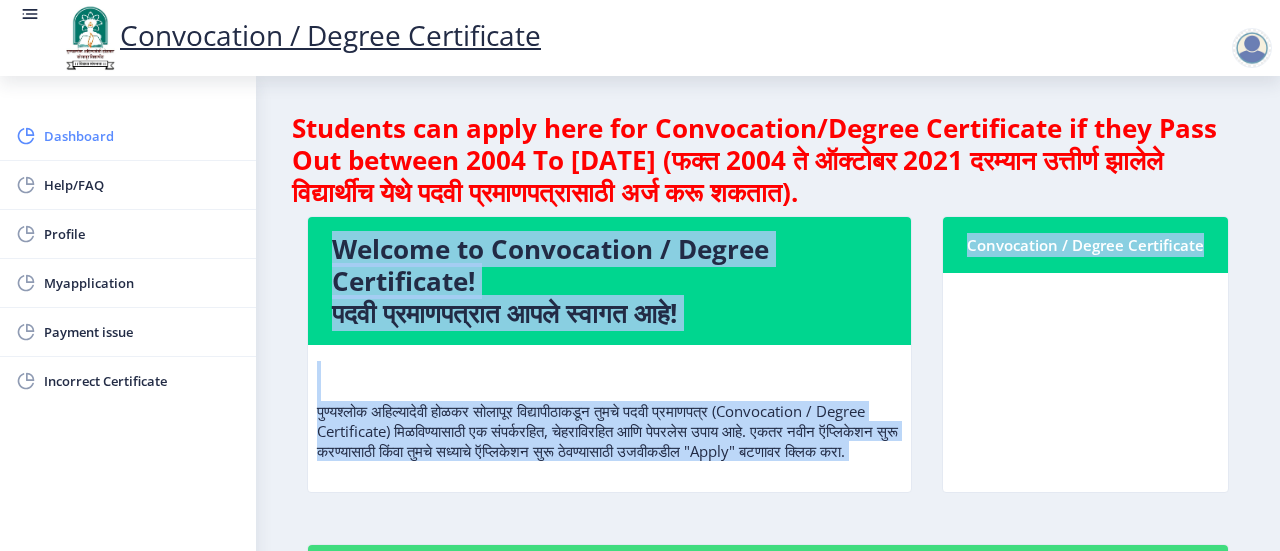click on "Dashboard" 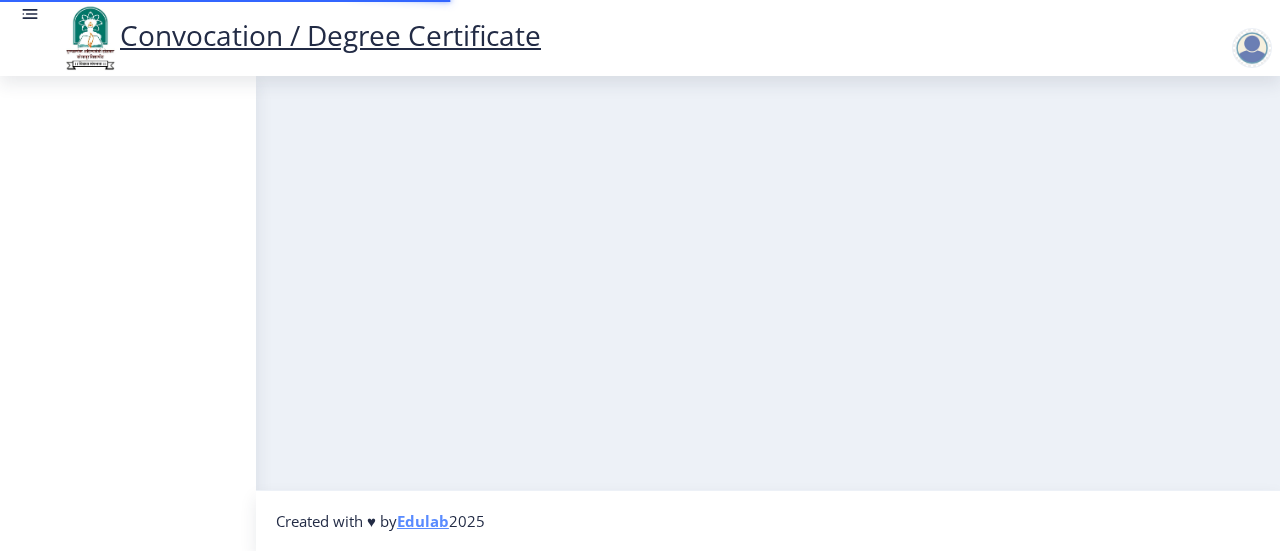 scroll, scrollTop: 0, scrollLeft: 0, axis: both 